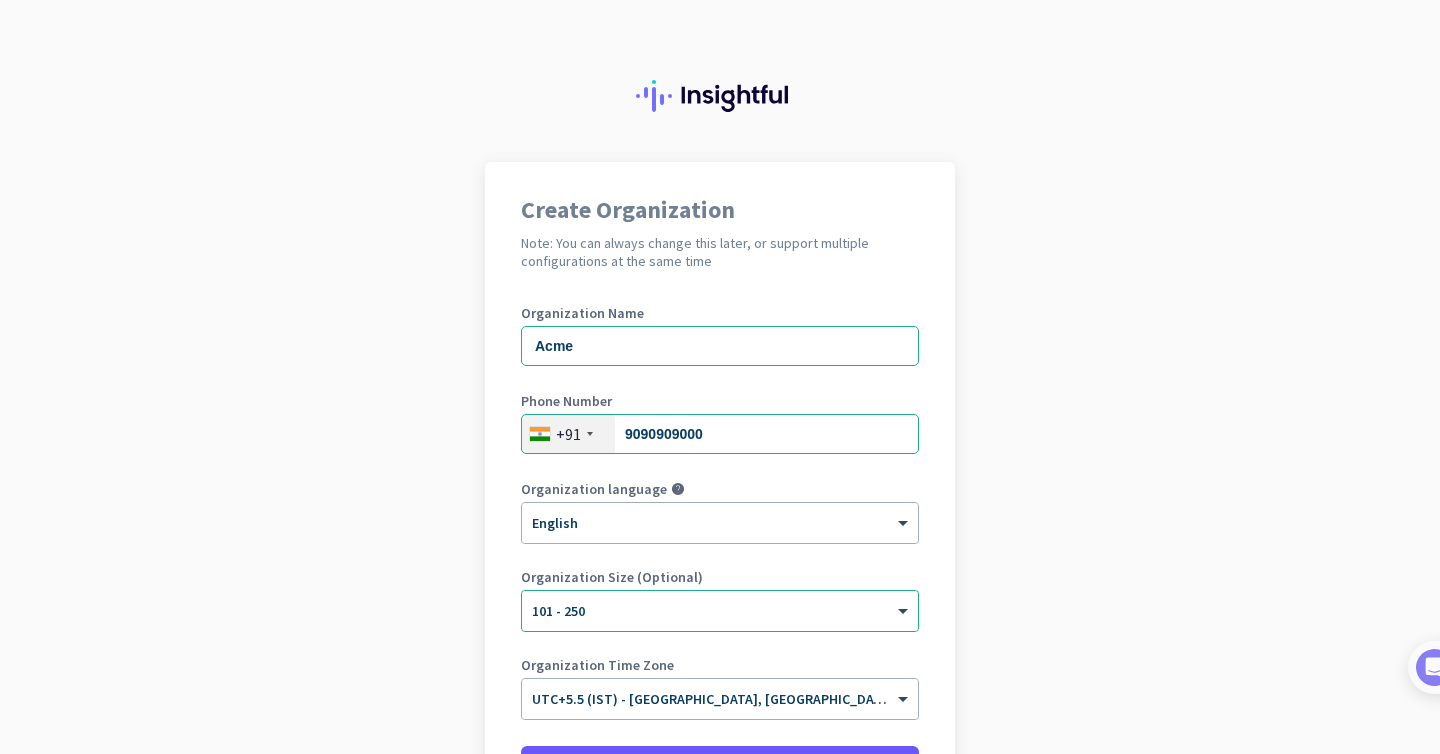 scroll, scrollTop: 0, scrollLeft: 0, axis: both 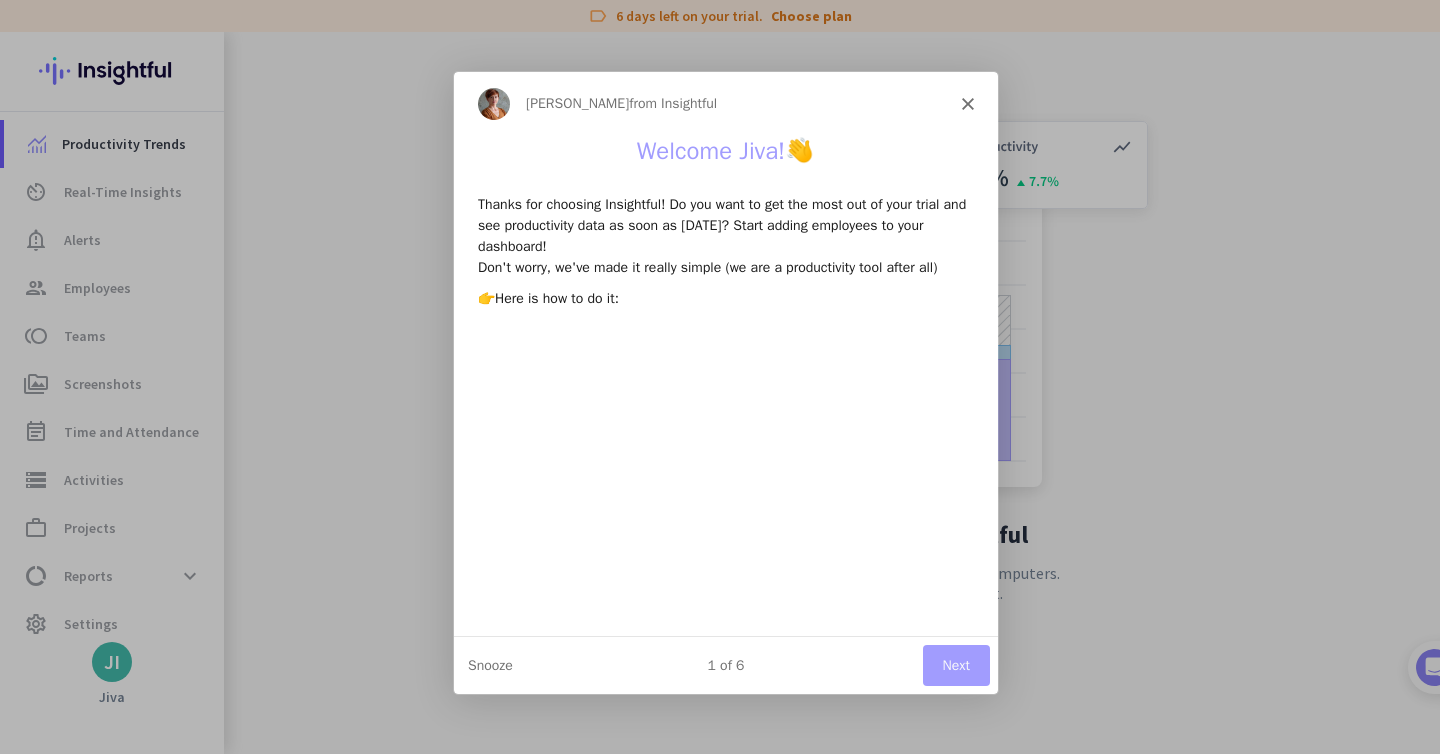 click 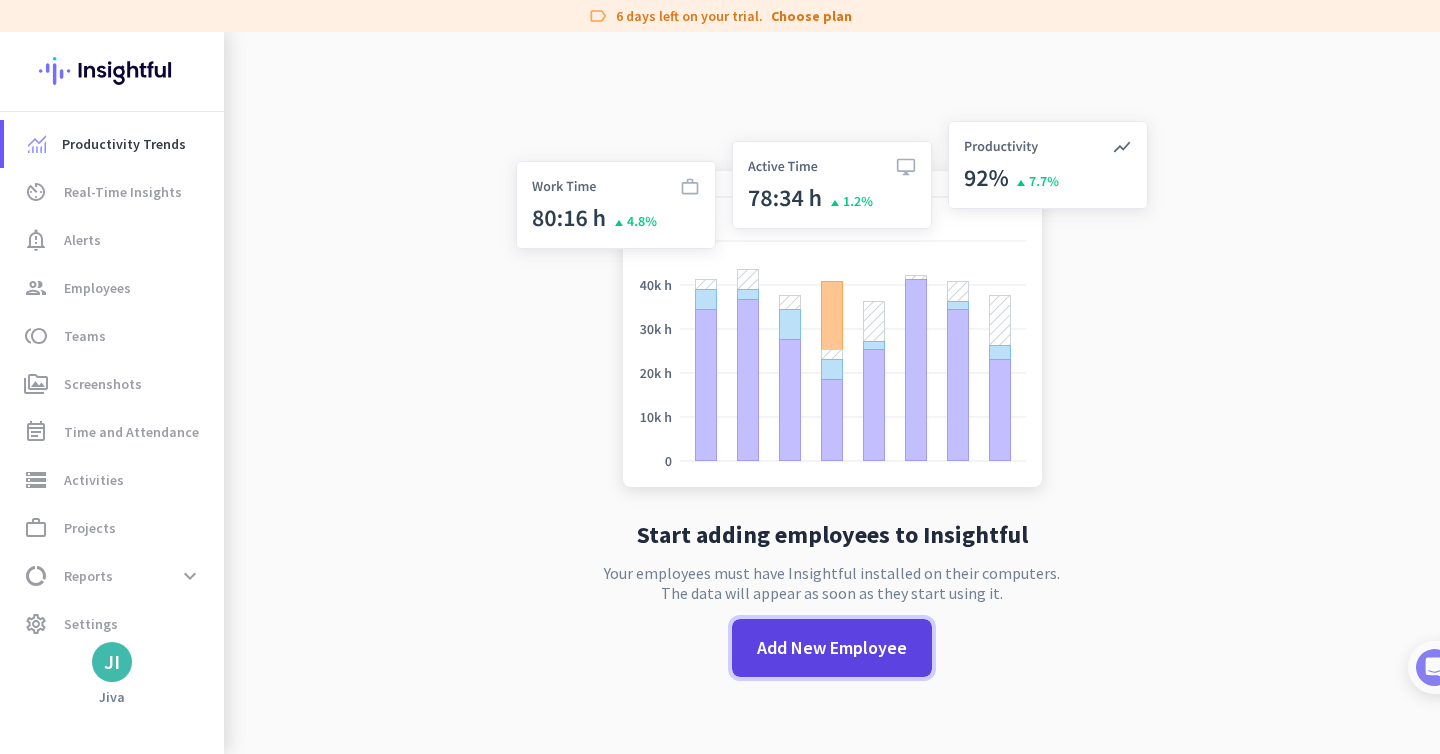 click 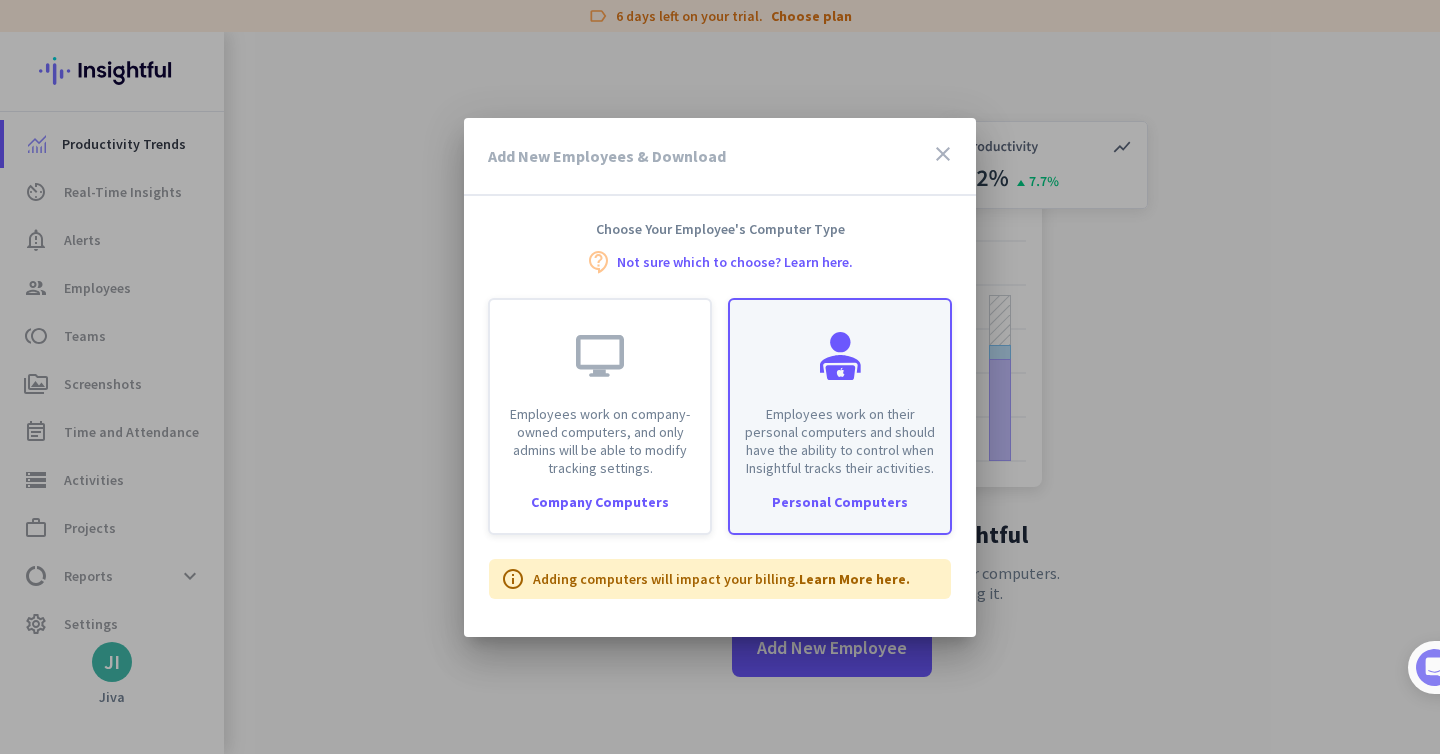 click on "Employees work on their personal computers and should have the ability to control when Insightful tracks their activities." at bounding box center [840, 441] 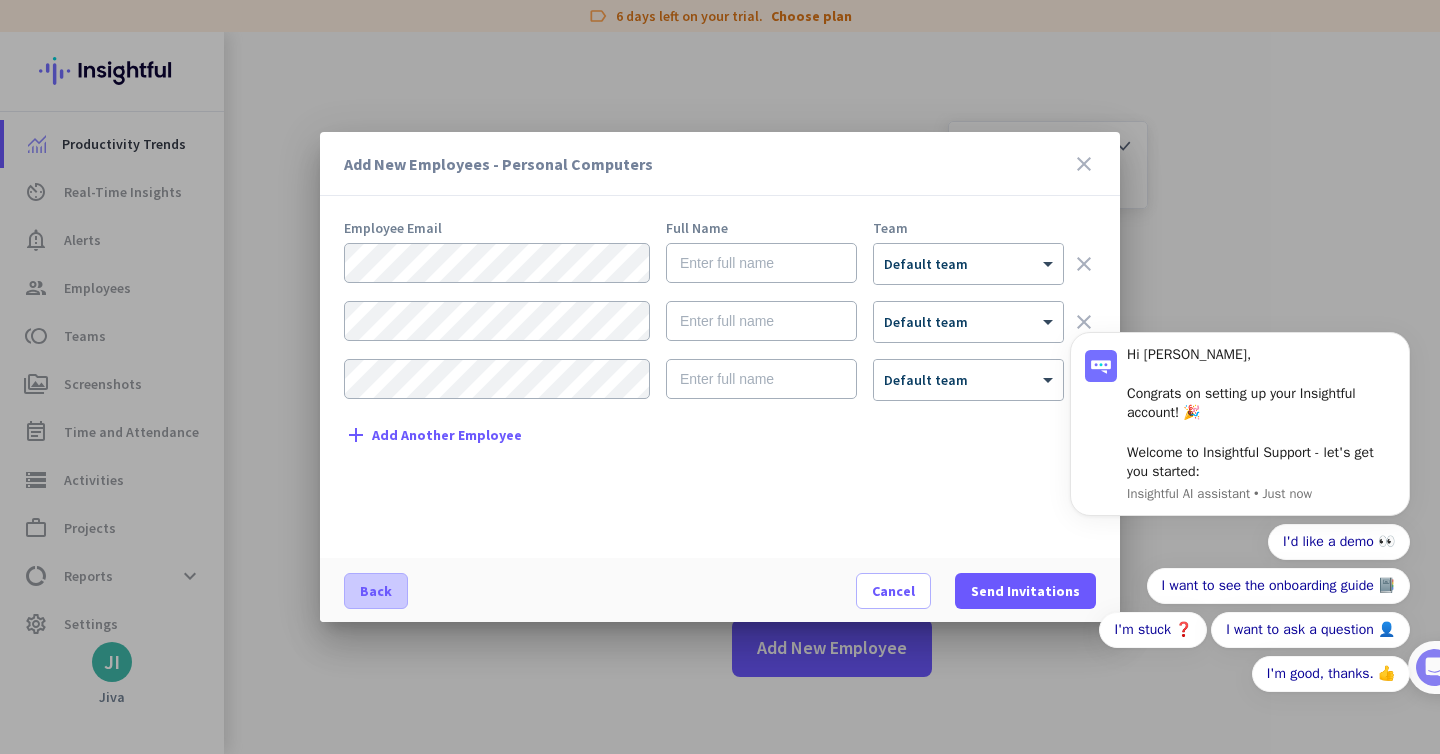 scroll, scrollTop: 0, scrollLeft: 0, axis: both 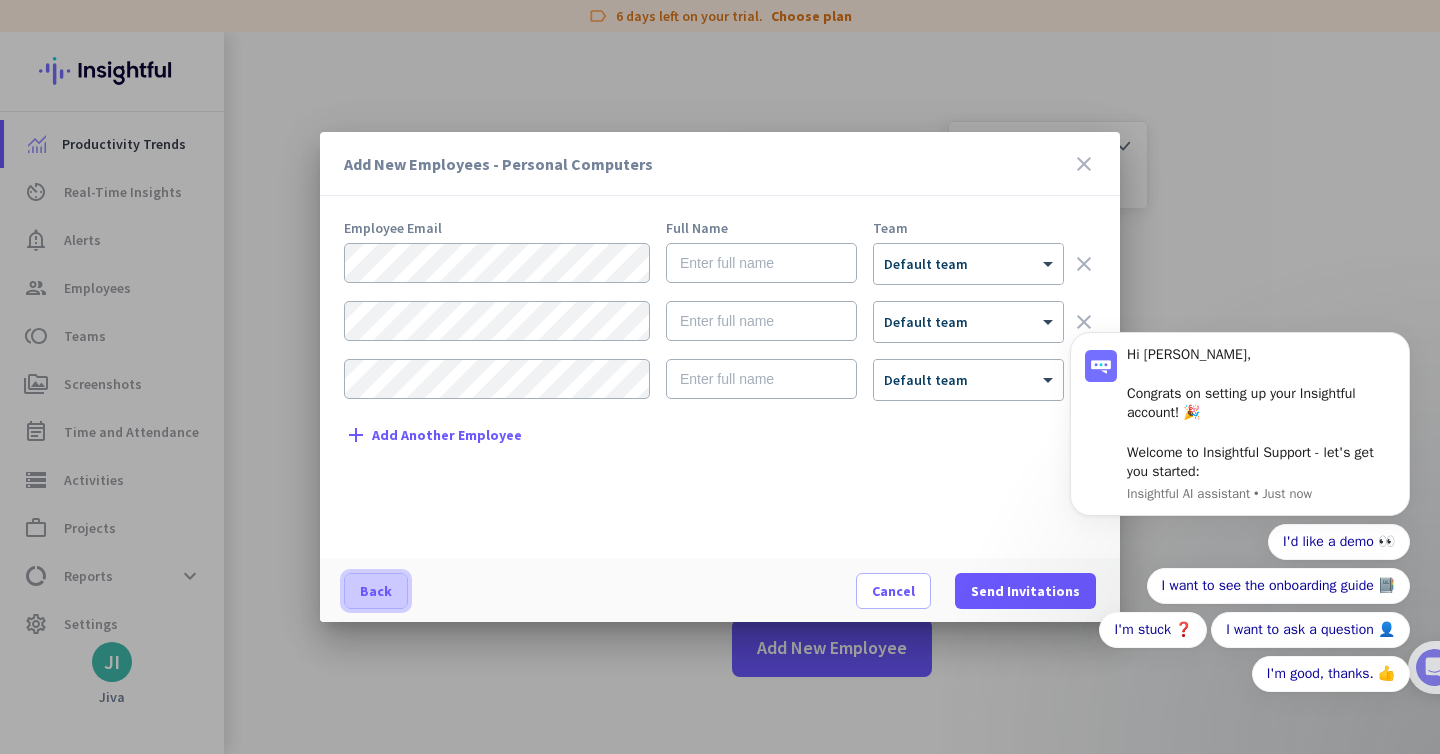 click 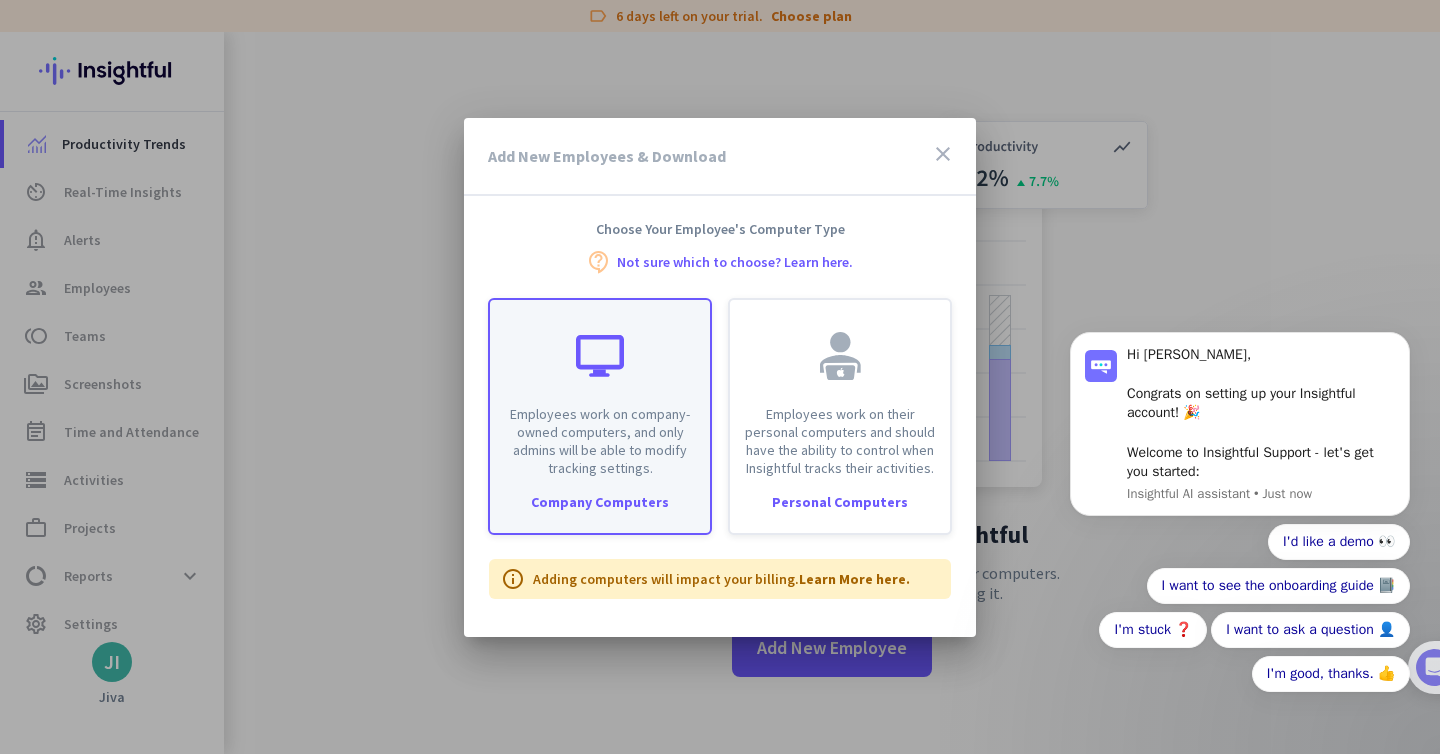 click on "Employees work on company-owned computers, and only admins will be able to modify tracking settings." at bounding box center [600, 441] 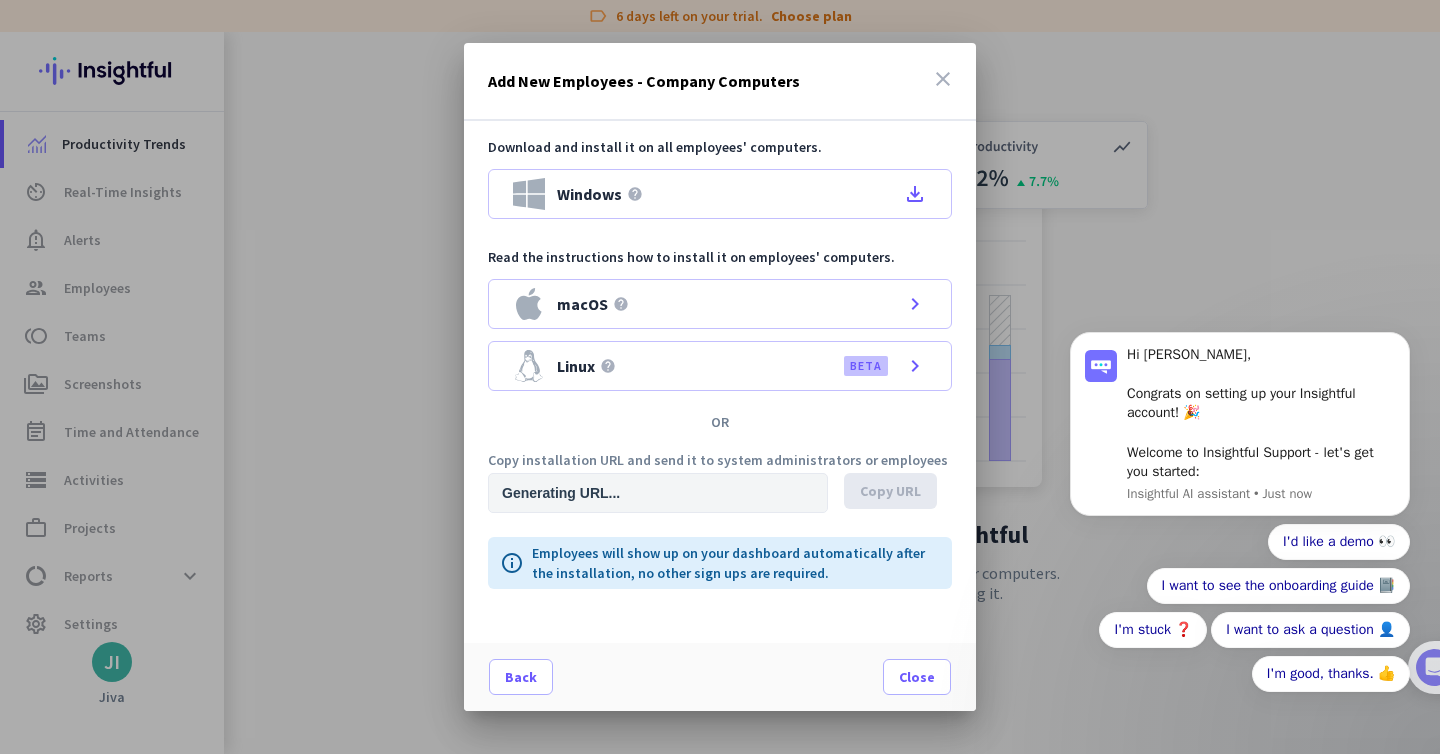 type on "[URL][DOMAIN_NAME]" 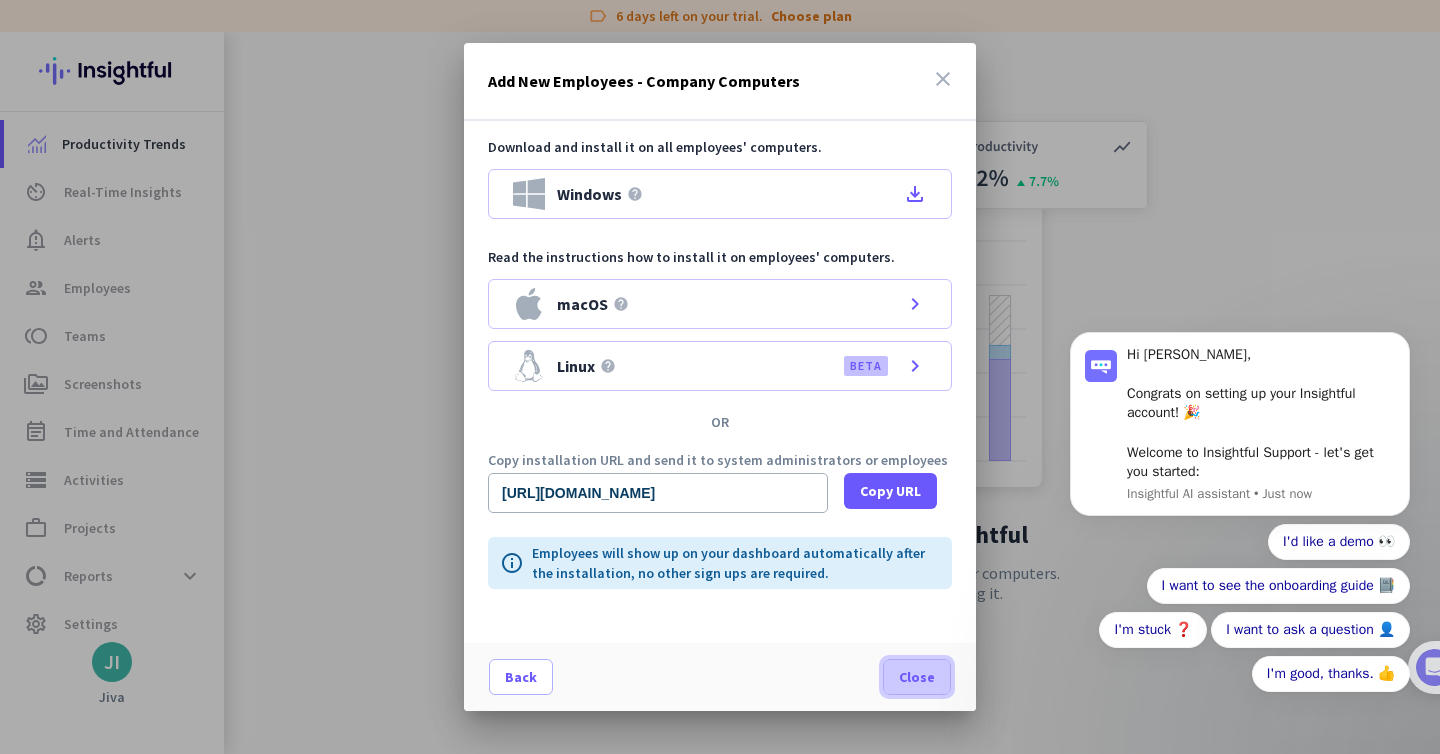 click on "Close" at bounding box center [917, 677] 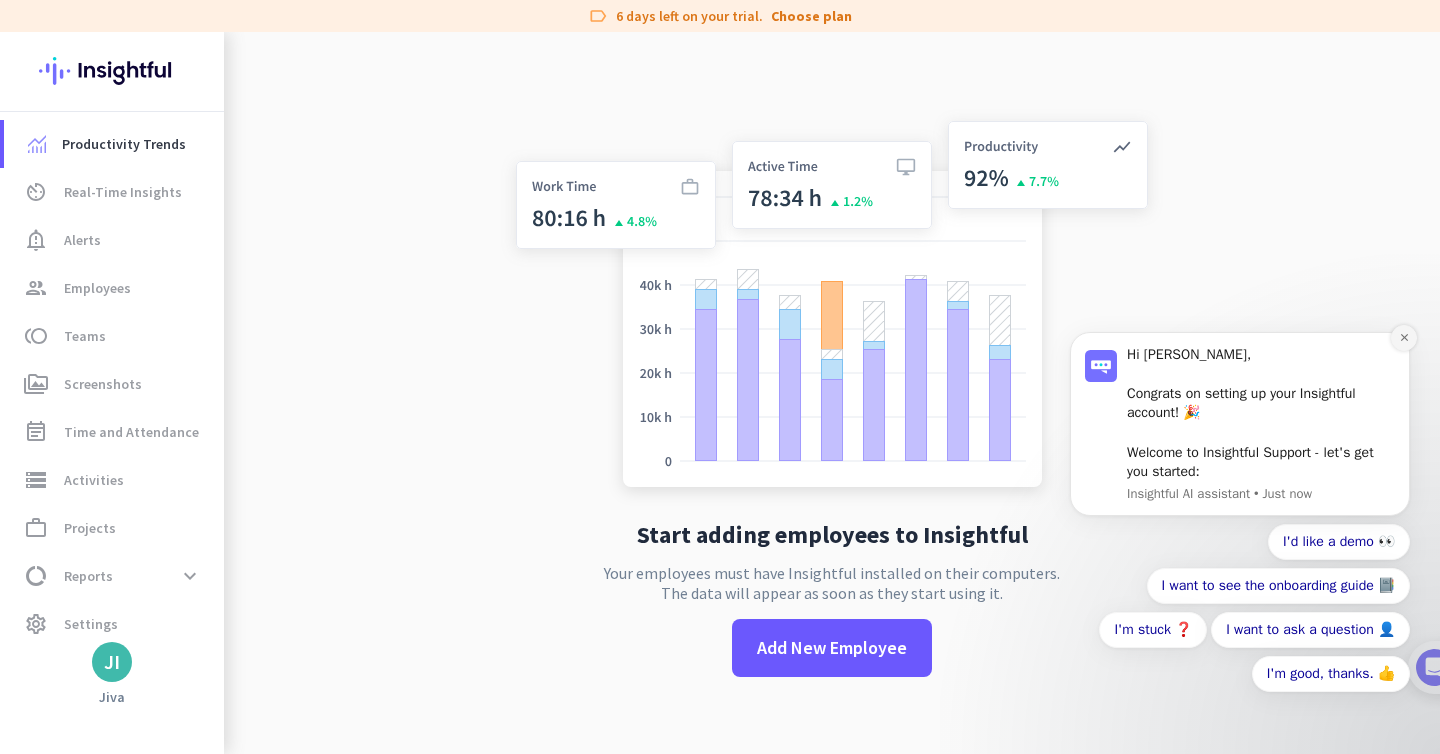 click 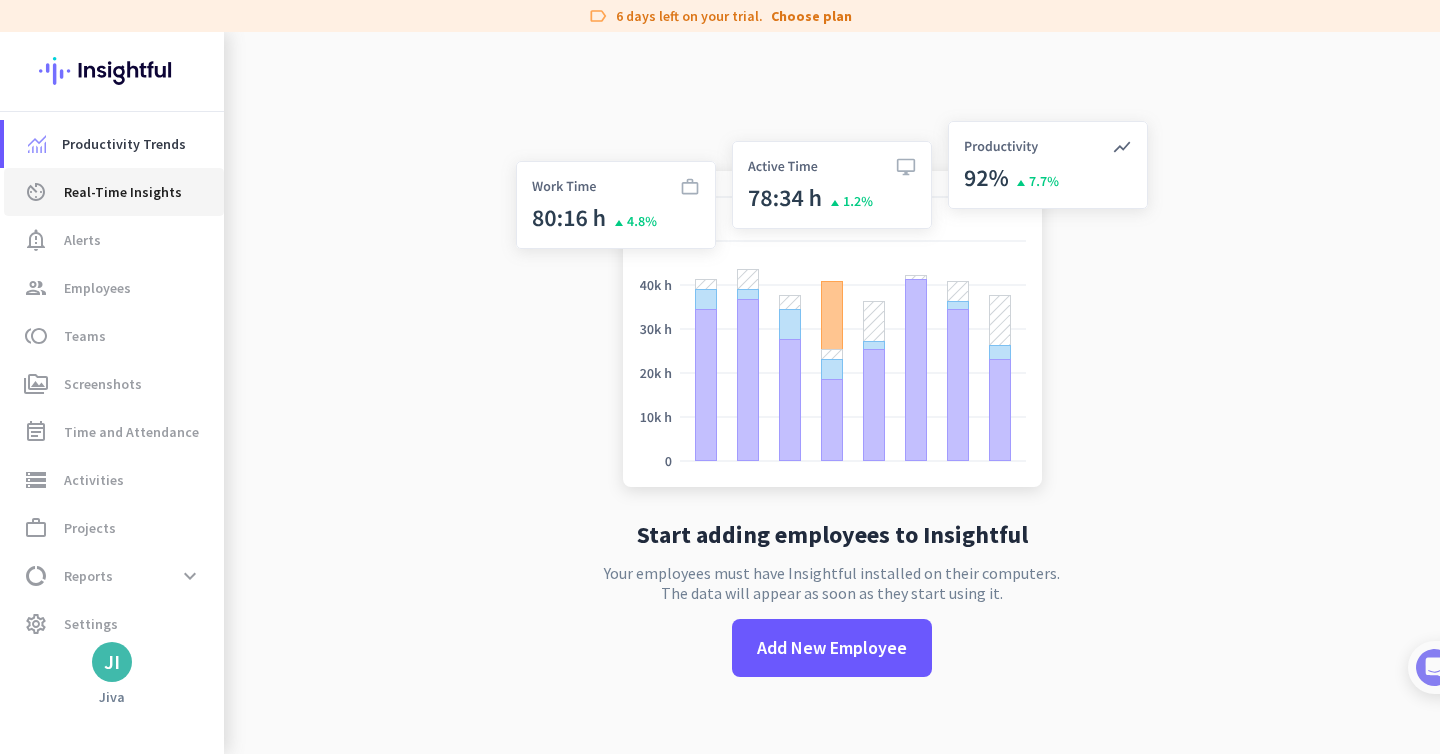 click on "Real-Time Insights" 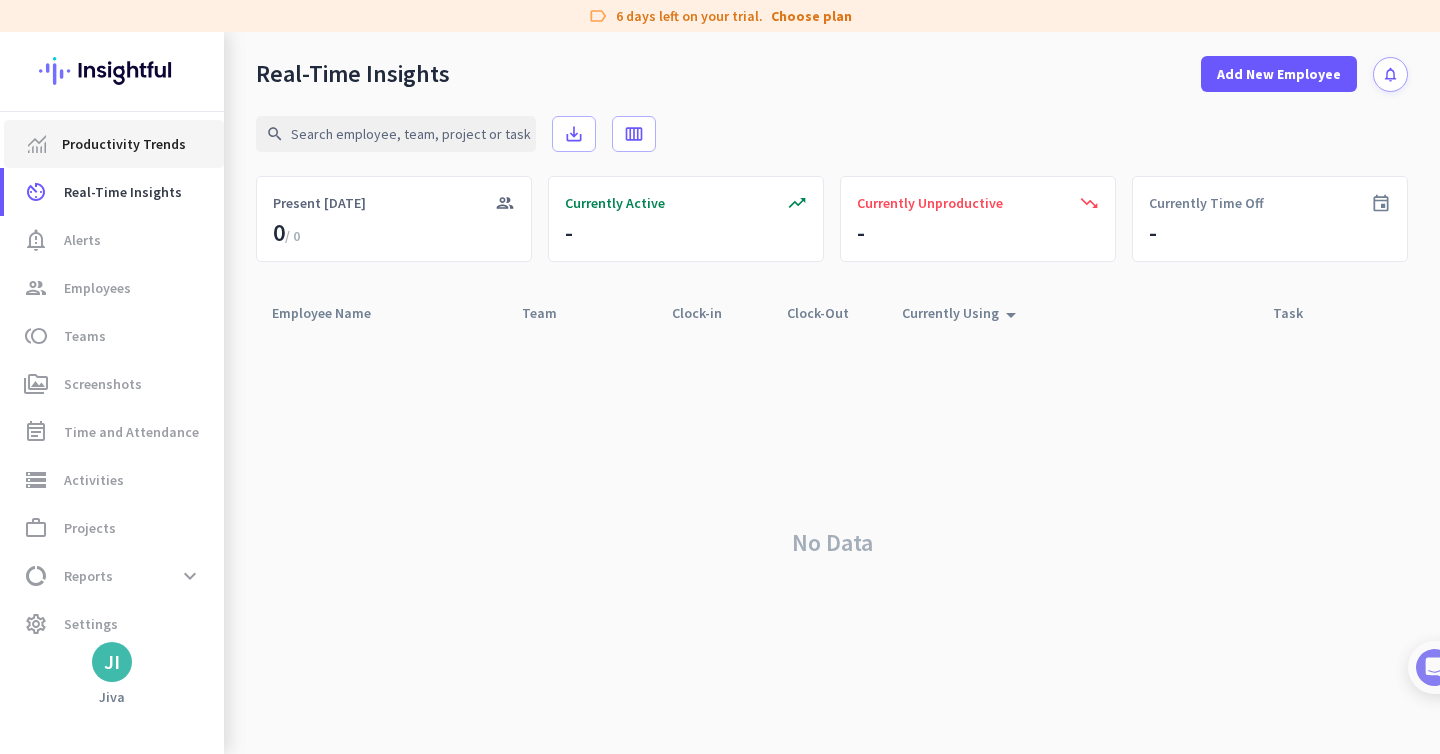 click on "Productivity Trends" 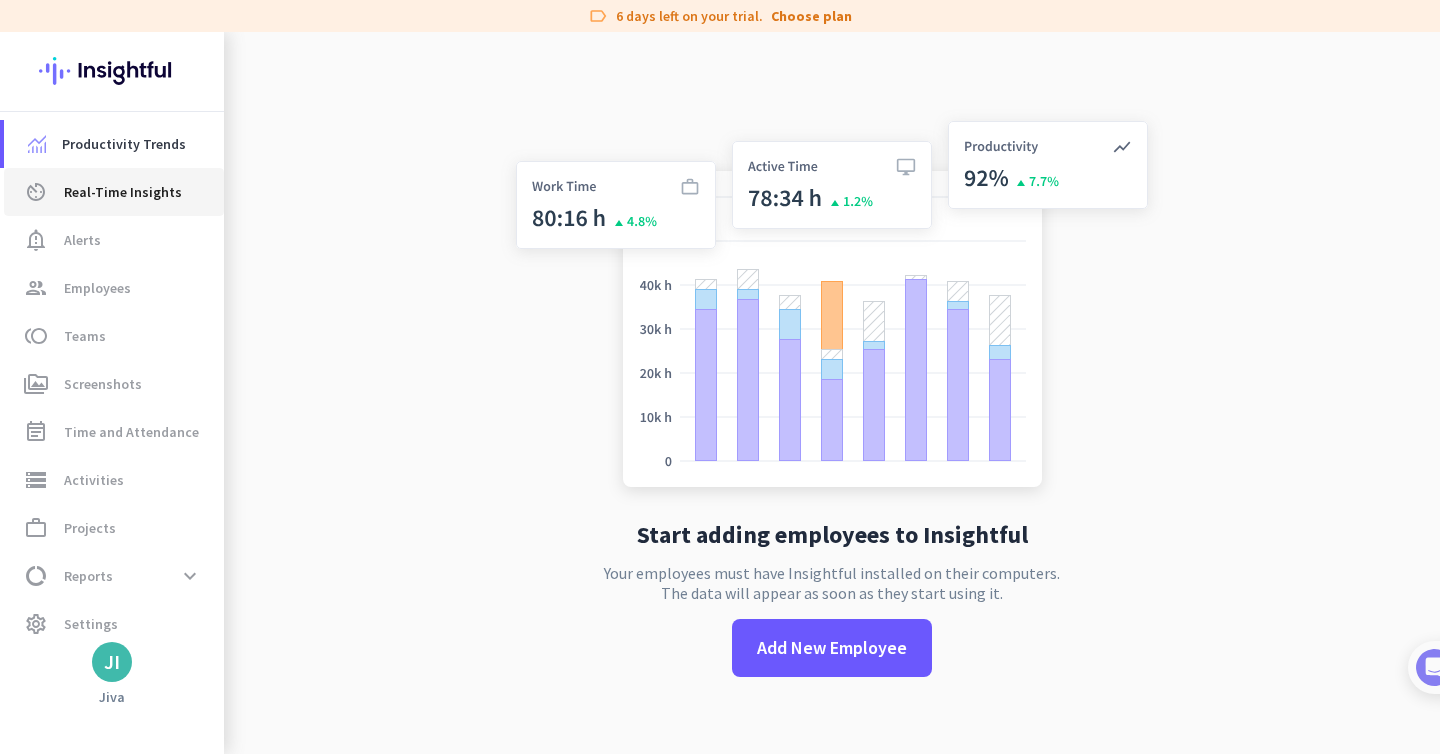 click on "Real-Time Insights" 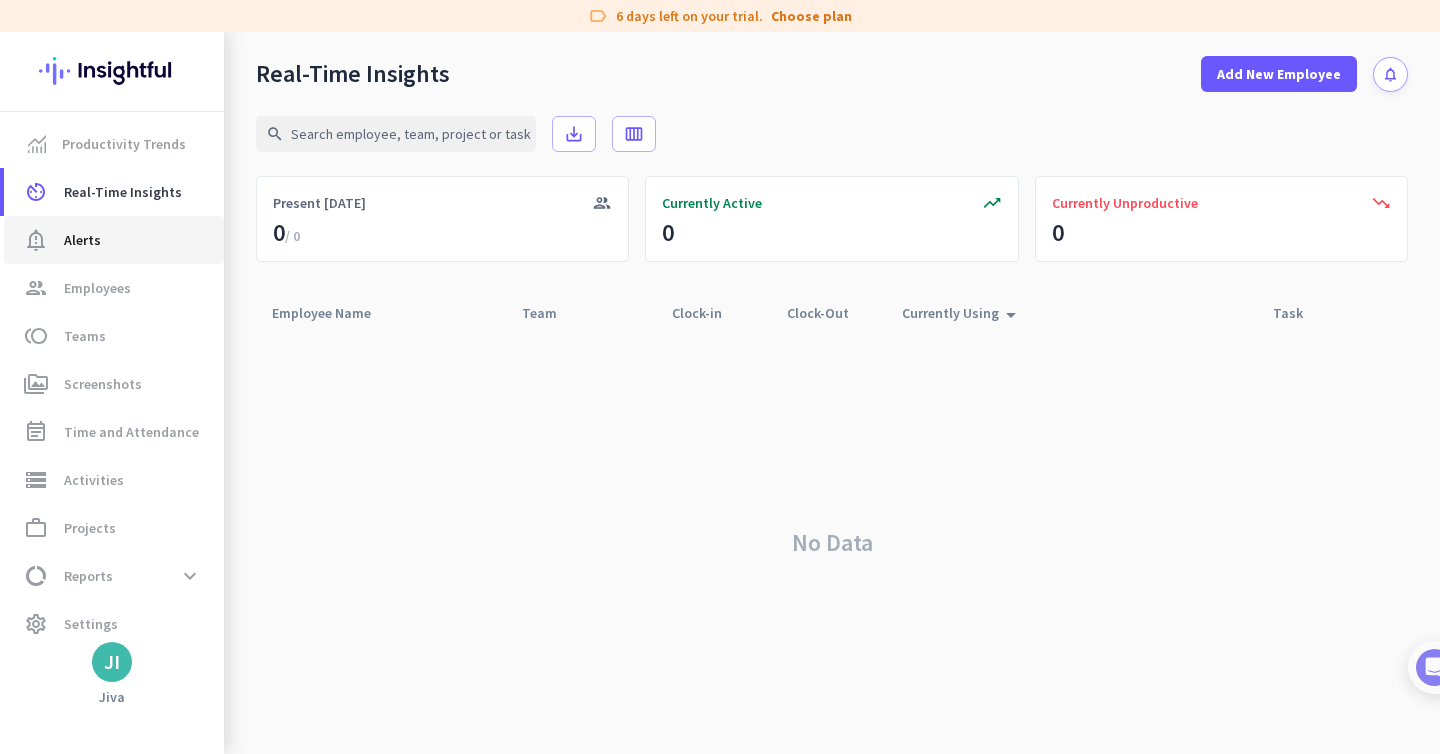 click on "notification_important  Alerts" 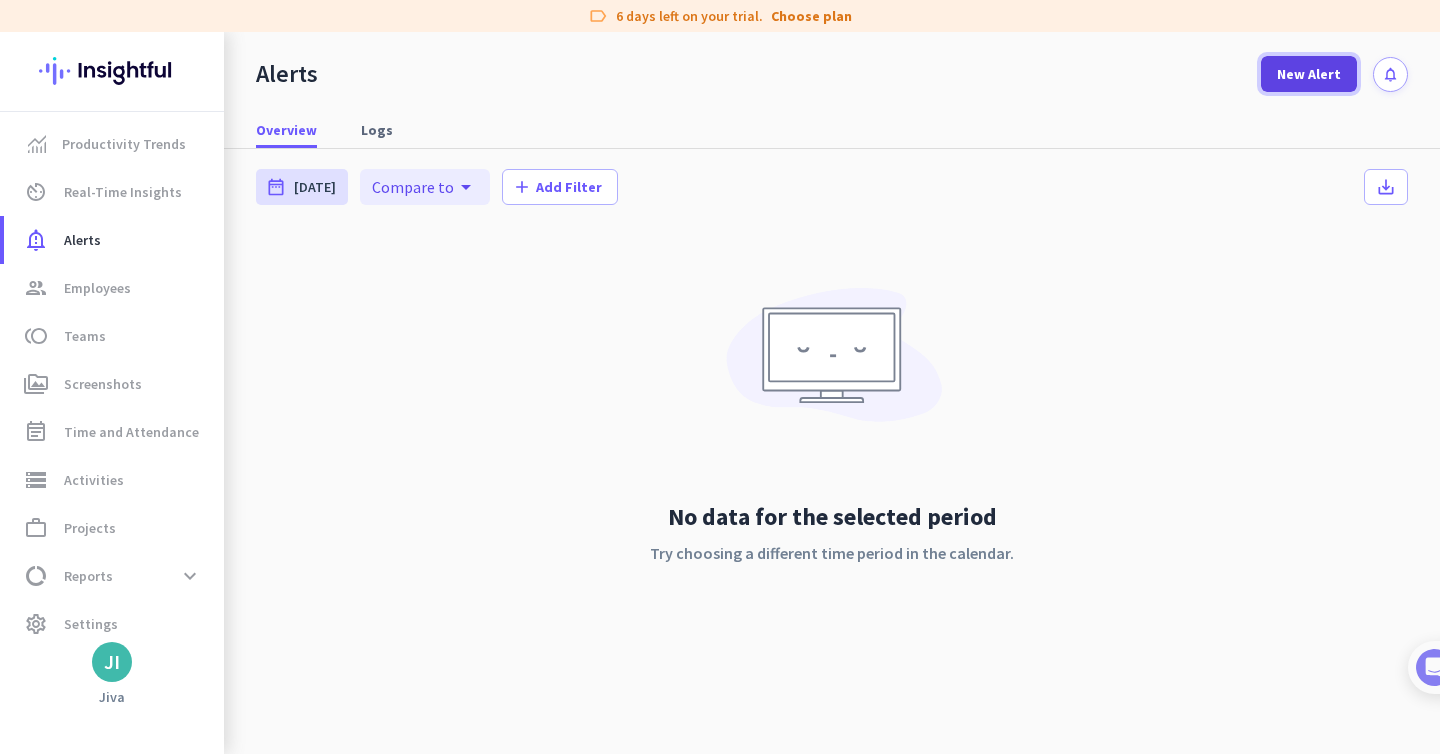 click at bounding box center (1309, 74) 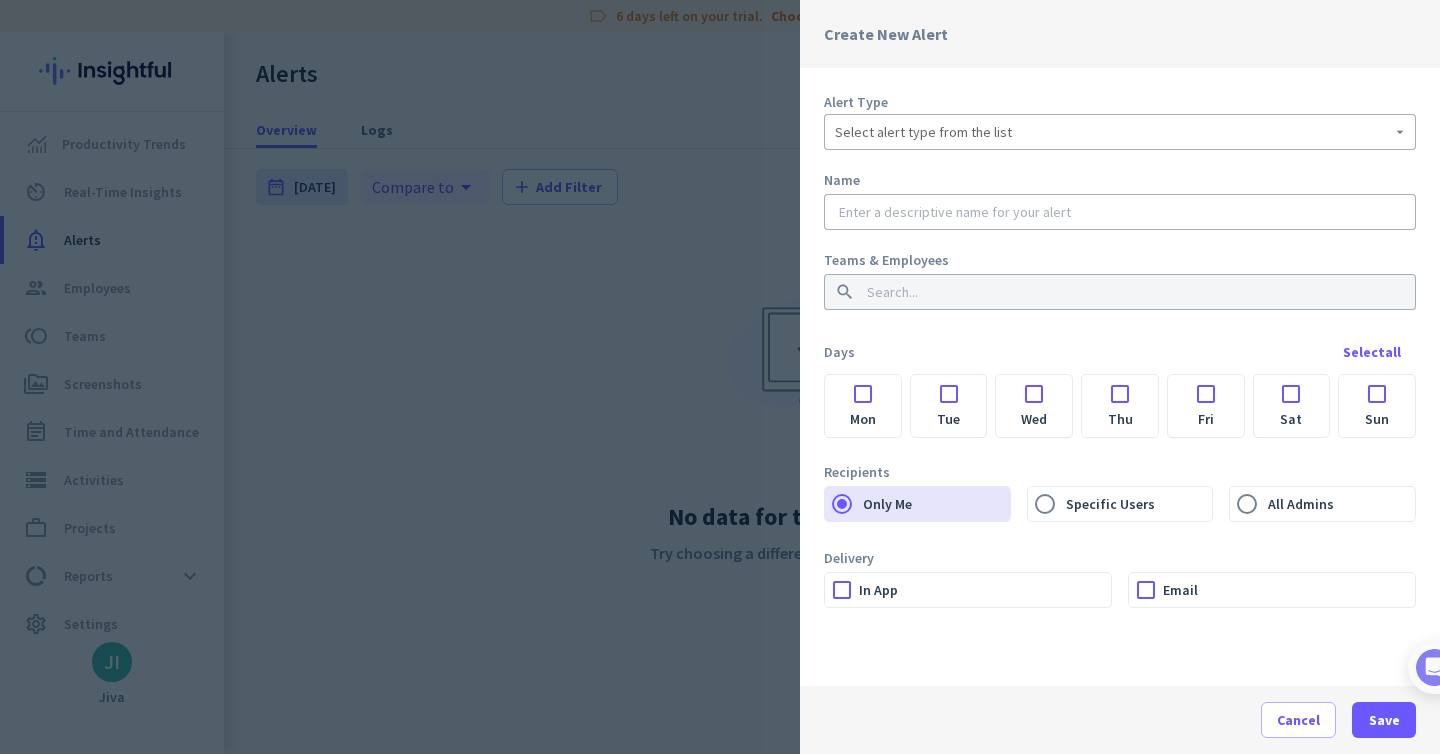 click on "Select alert type from the list" at bounding box center (923, 132) 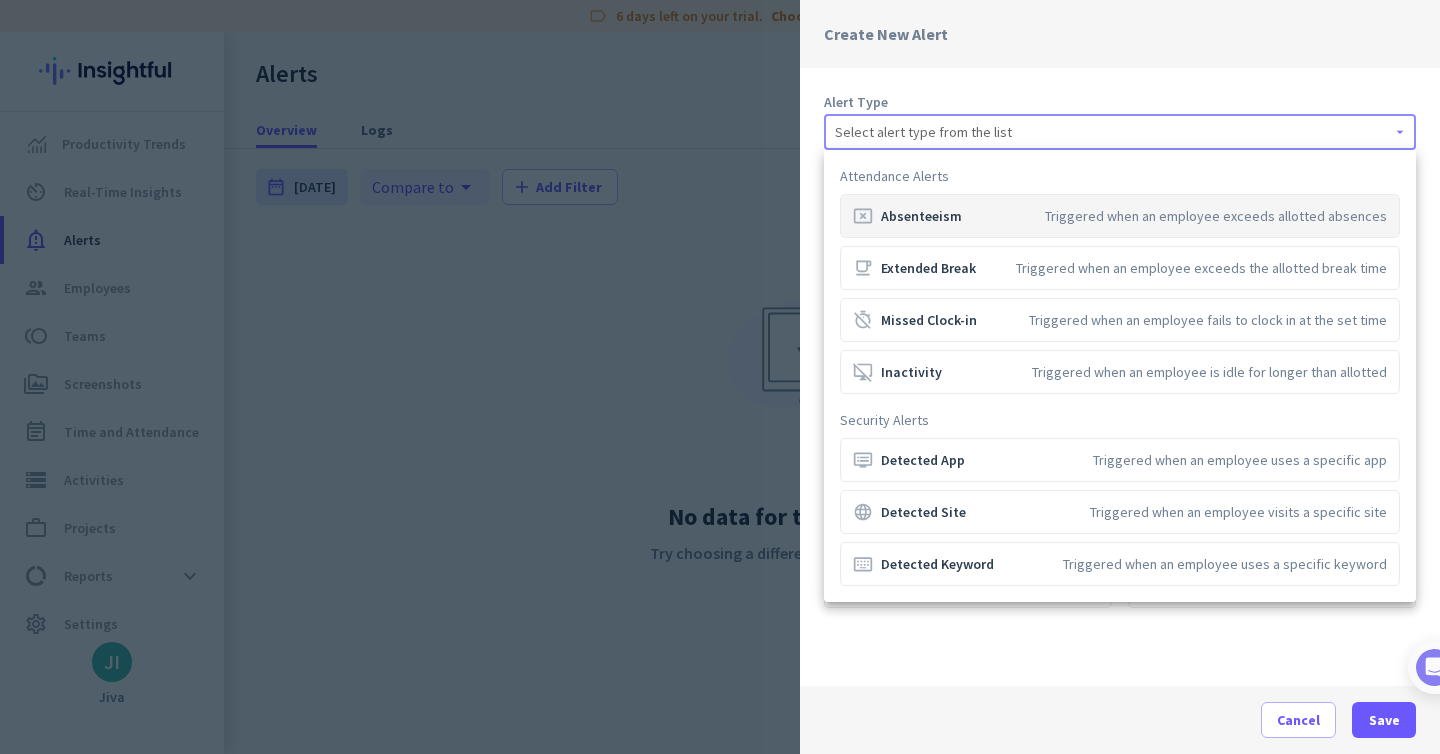 click on "cancel_presentation  Absenteeism   Triggered when an employee exceeds allotted absences" at bounding box center (1120, 216) 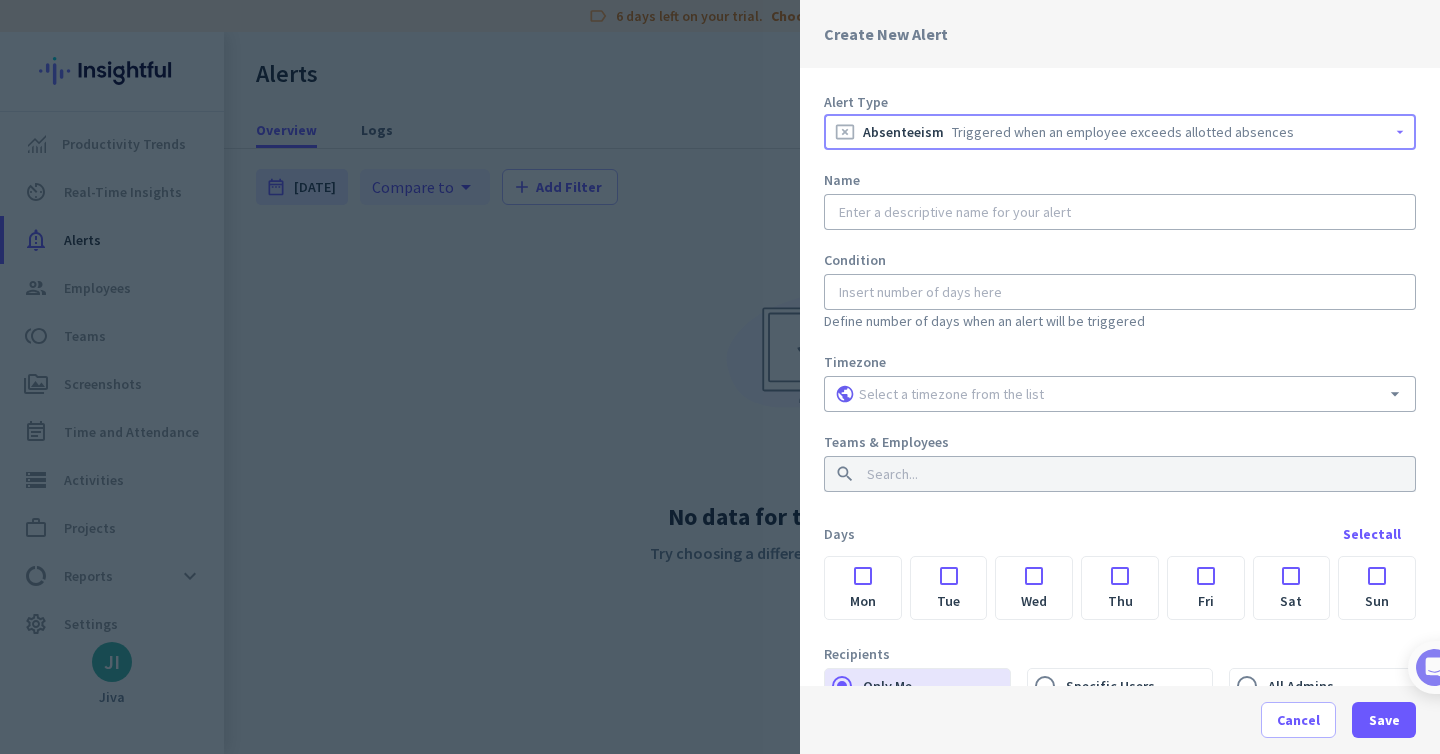 click at bounding box center [1120, 212] 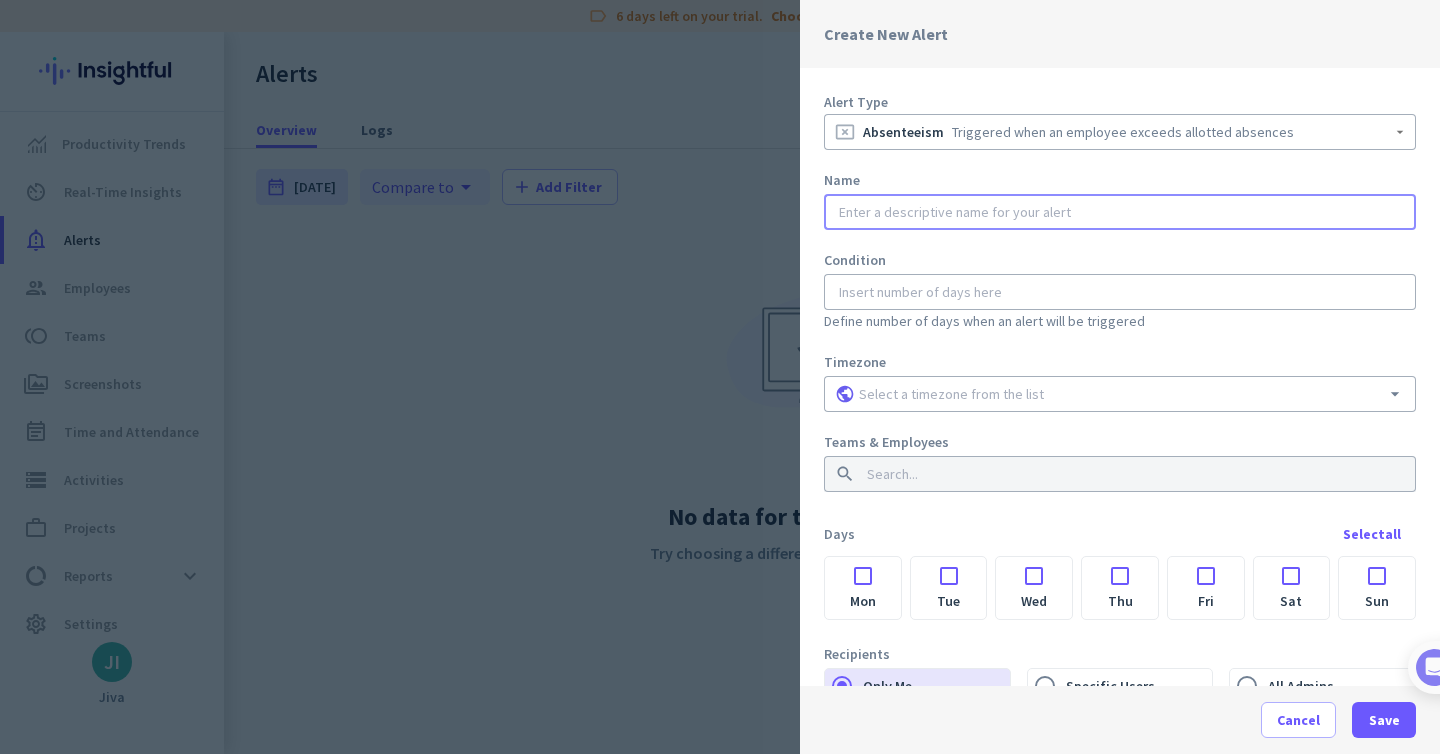 click at bounding box center [1120, 292] 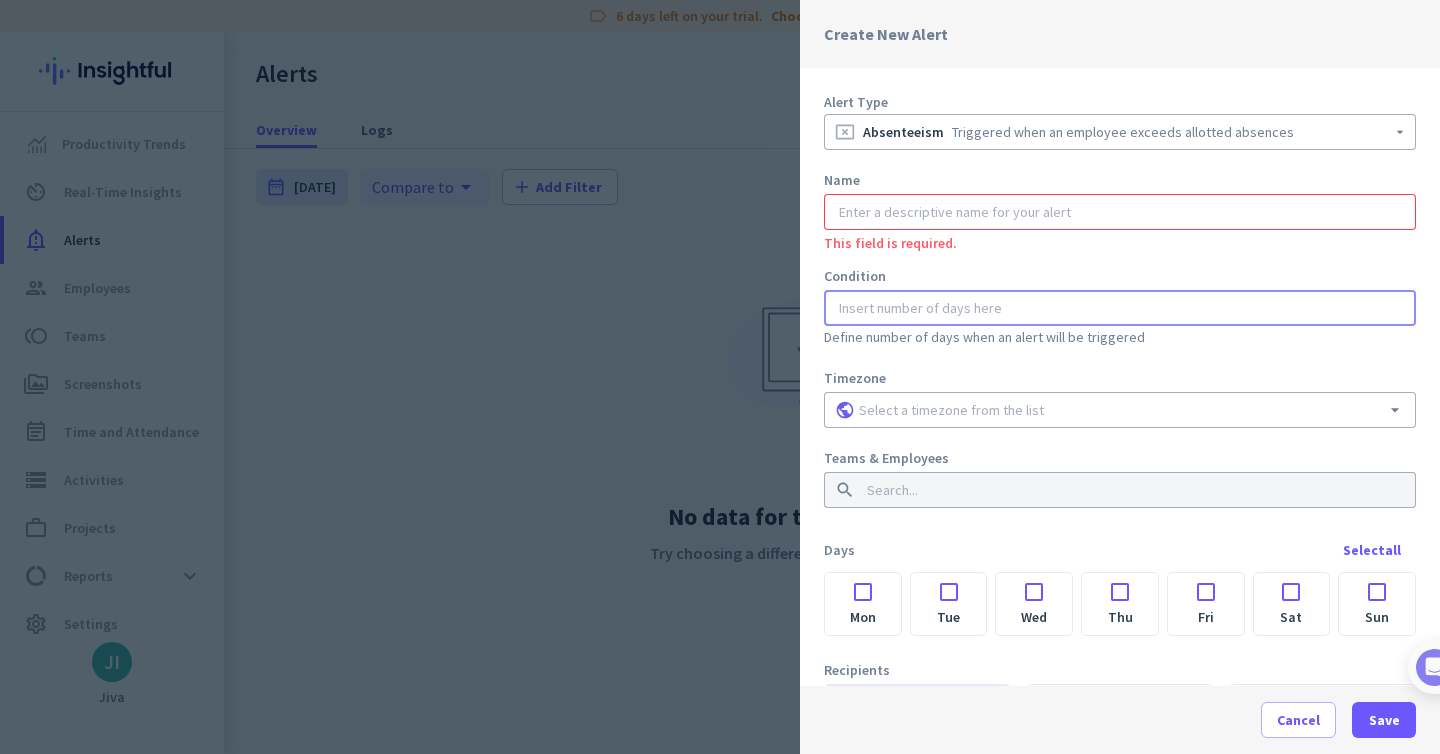 click at bounding box center [1120, 212] 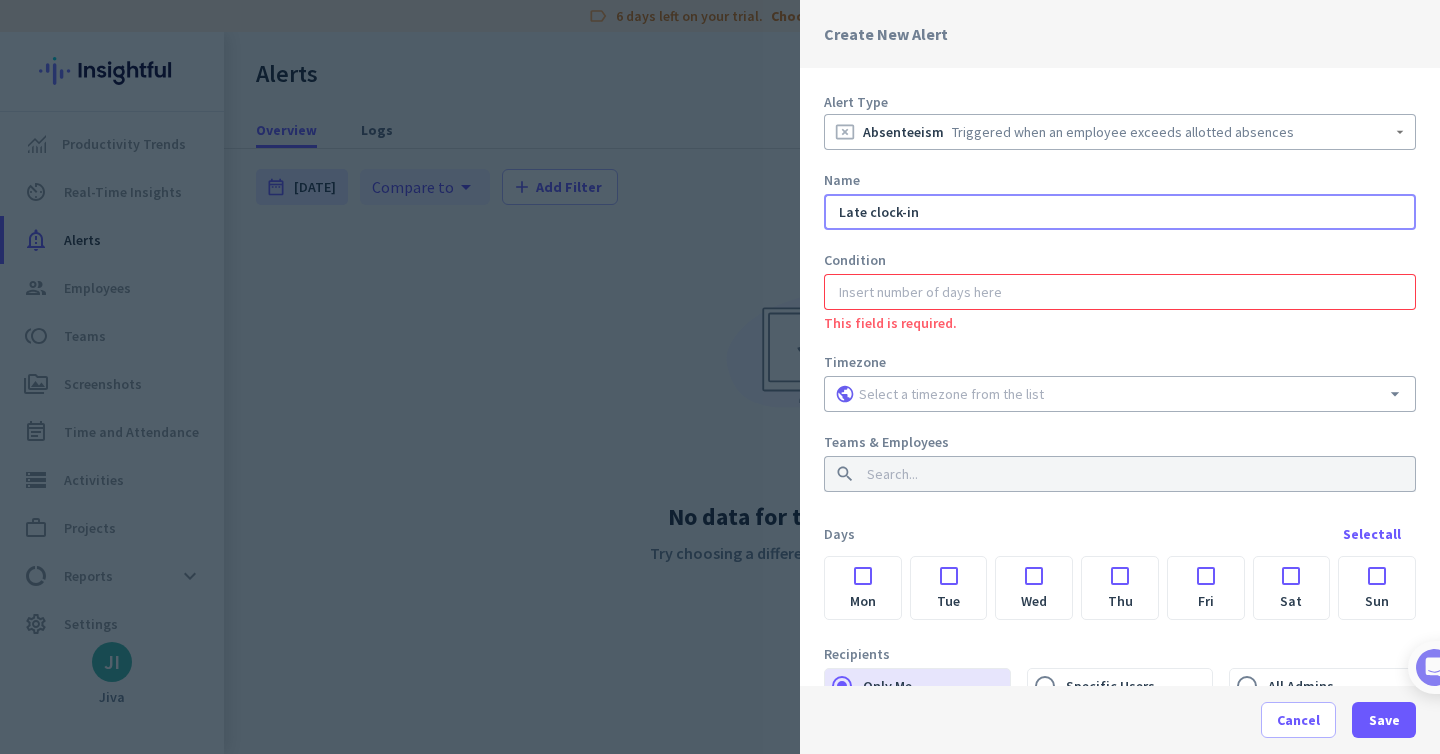 type on "Late clock-in" 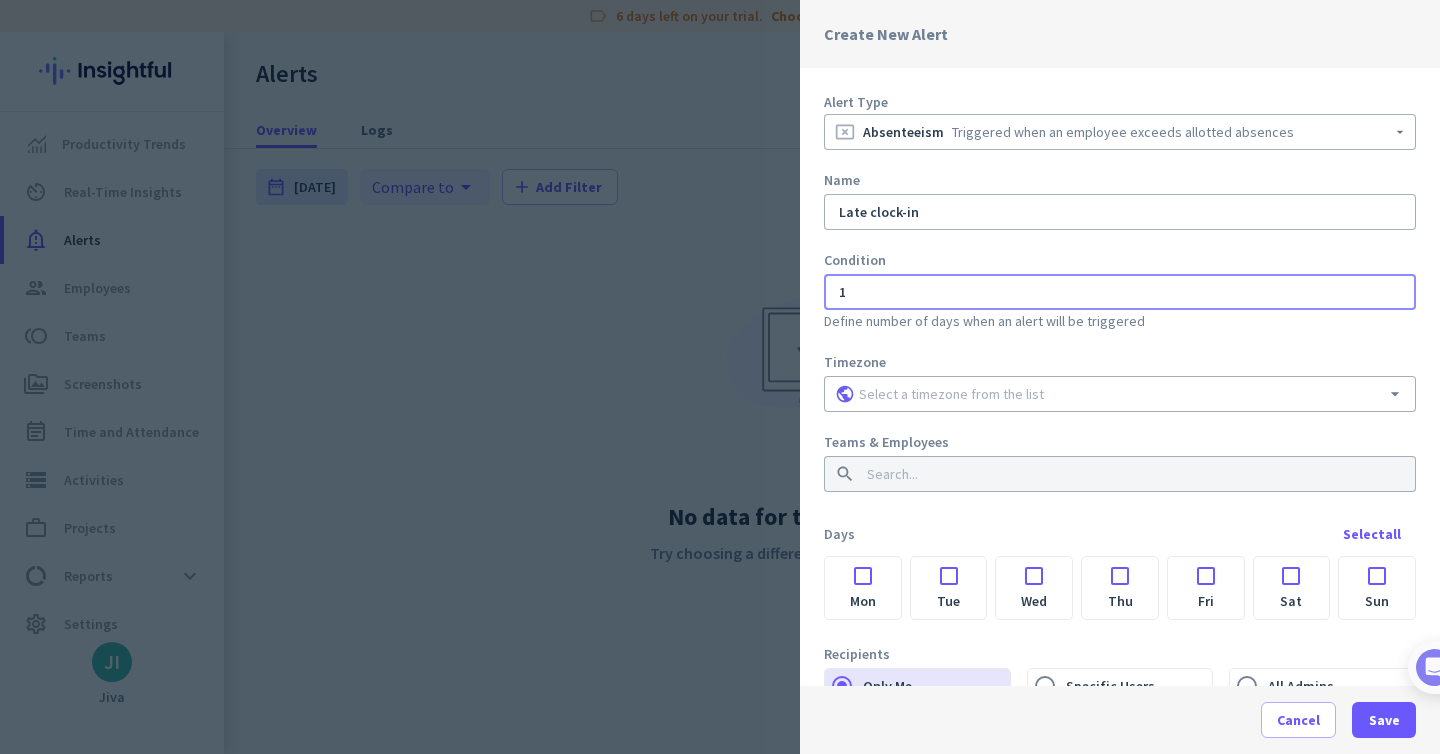 scroll, scrollTop: 152, scrollLeft: 0, axis: vertical 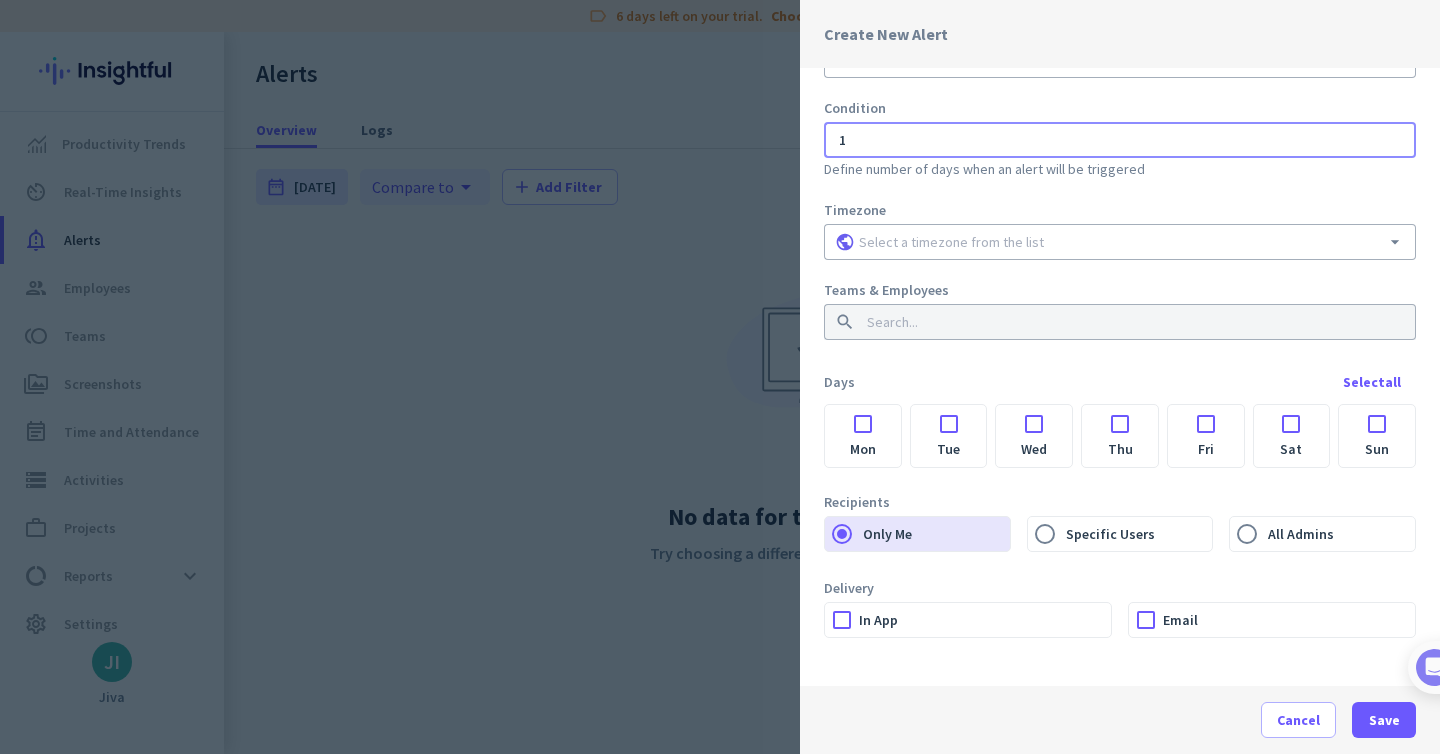 type on "1" 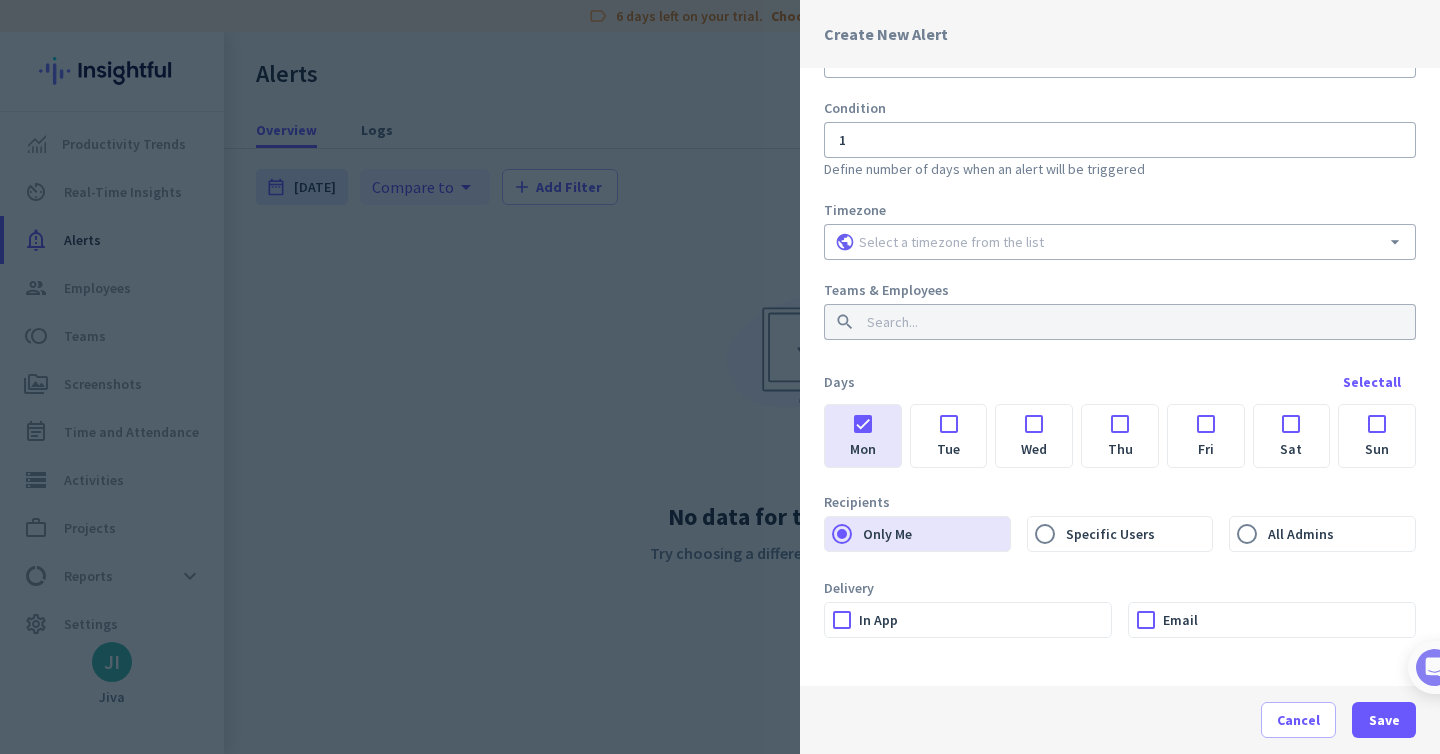 click at bounding box center (949, 418) 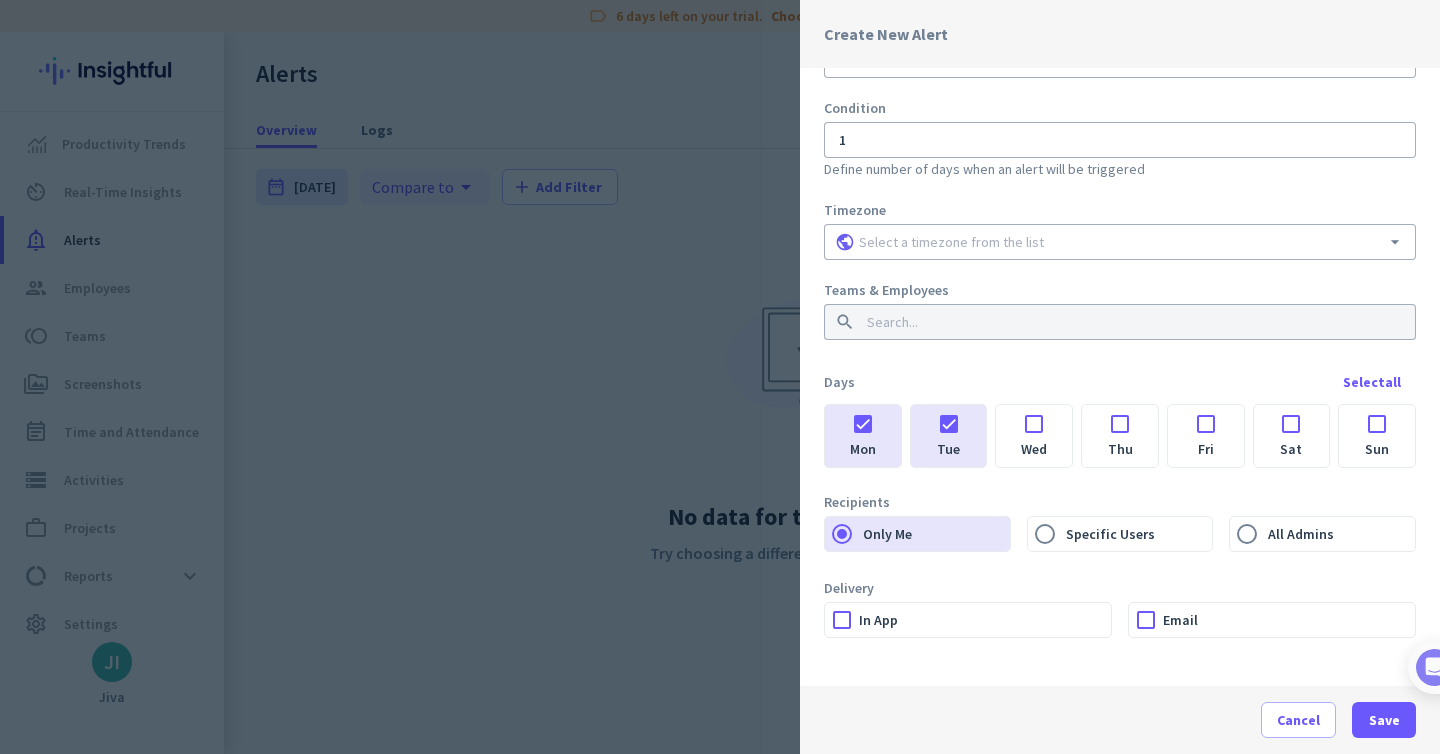 click at bounding box center (1034, 418) 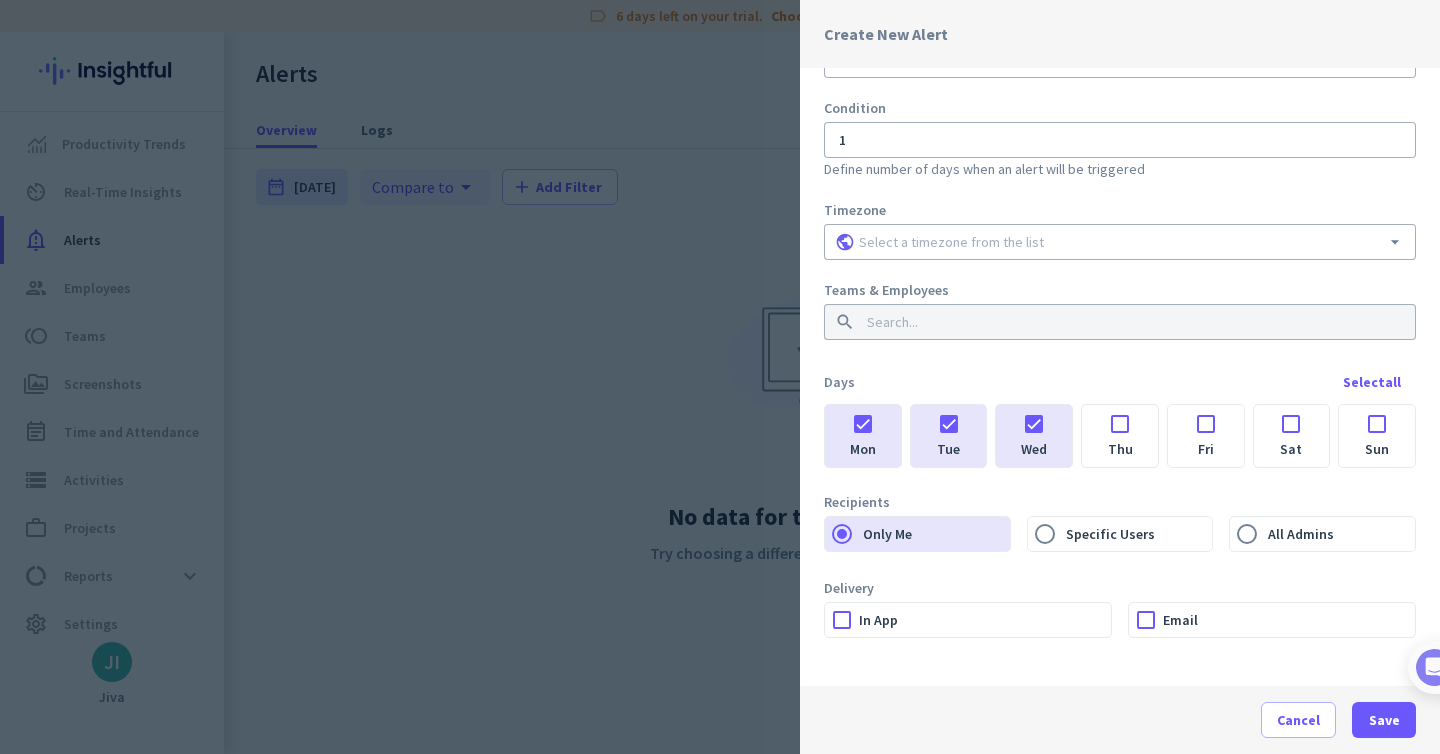 click at bounding box center (1120, 418) 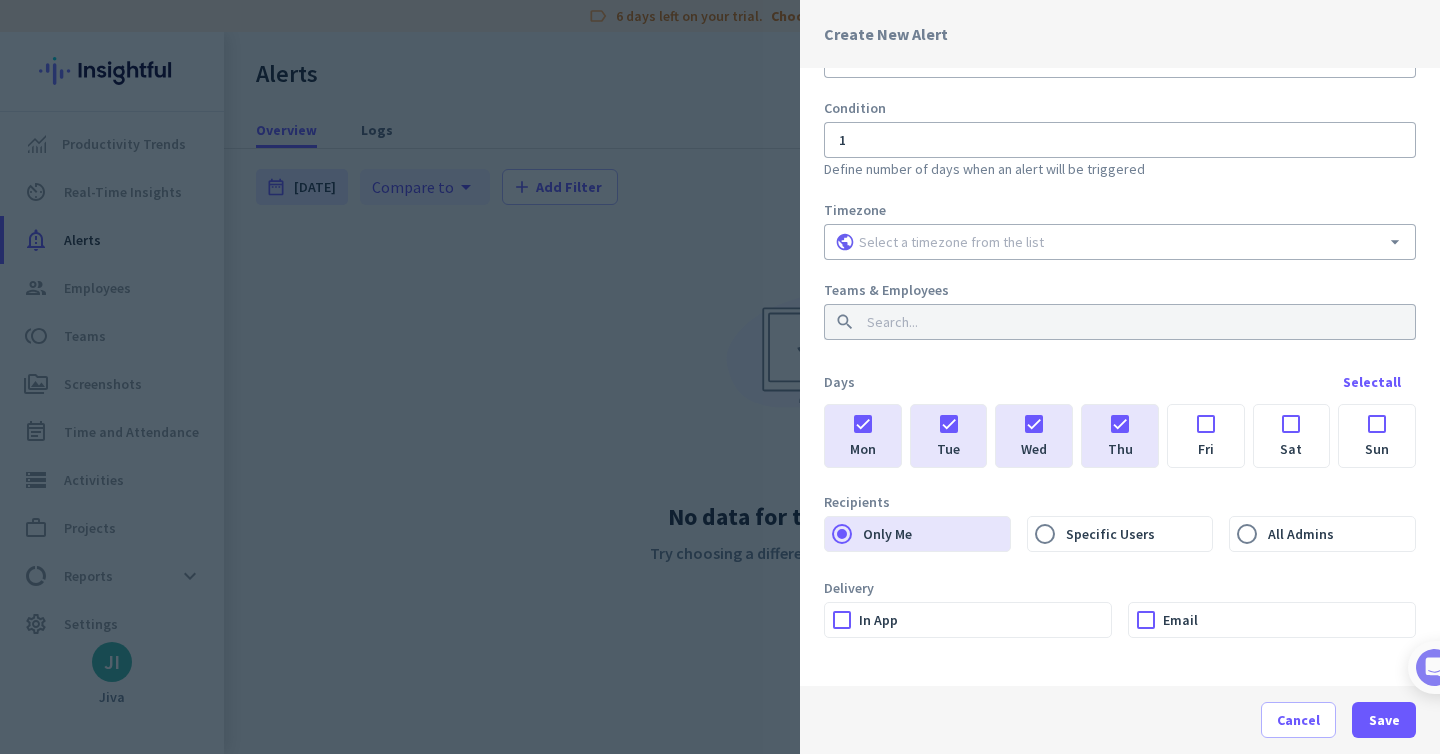 click on "In App" at bounding box center [985, 620] 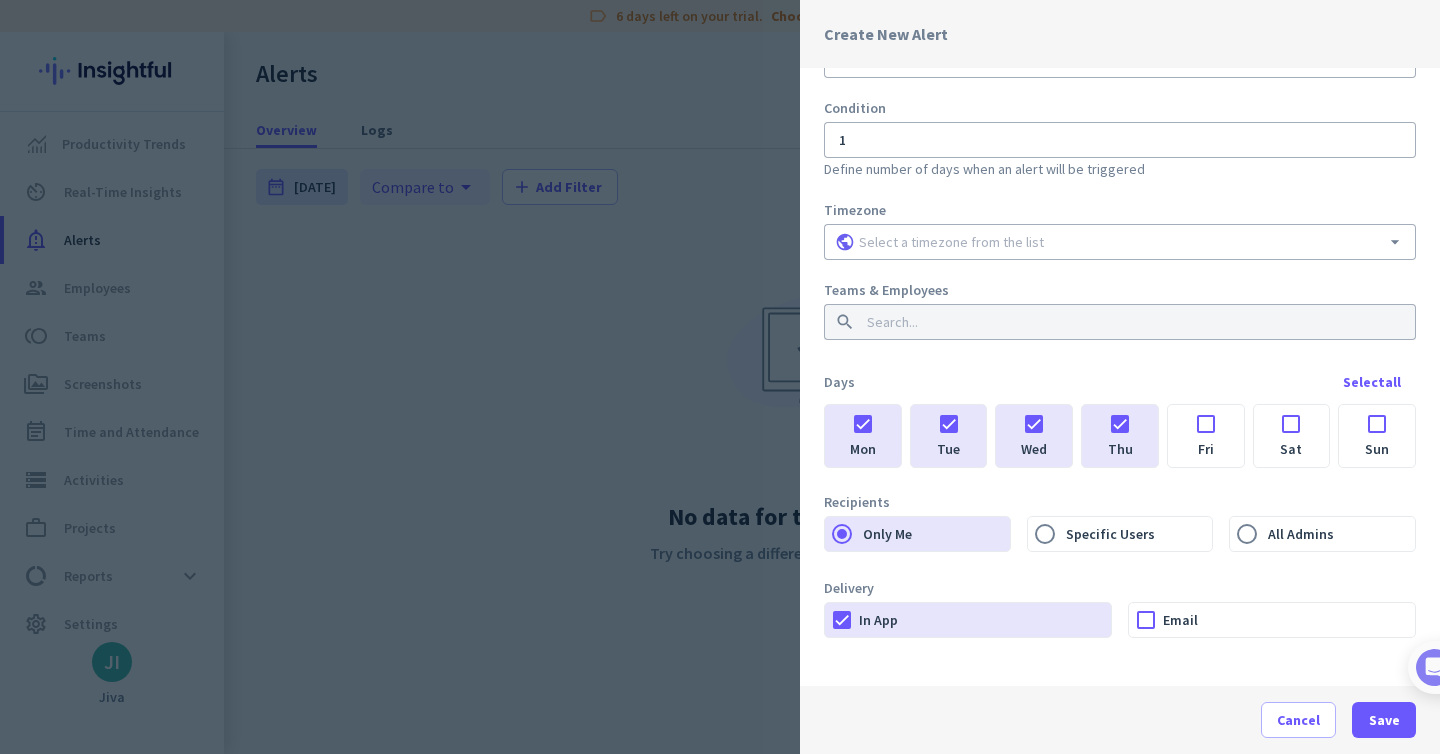 click on "In App" at bounding box center [985, 620] 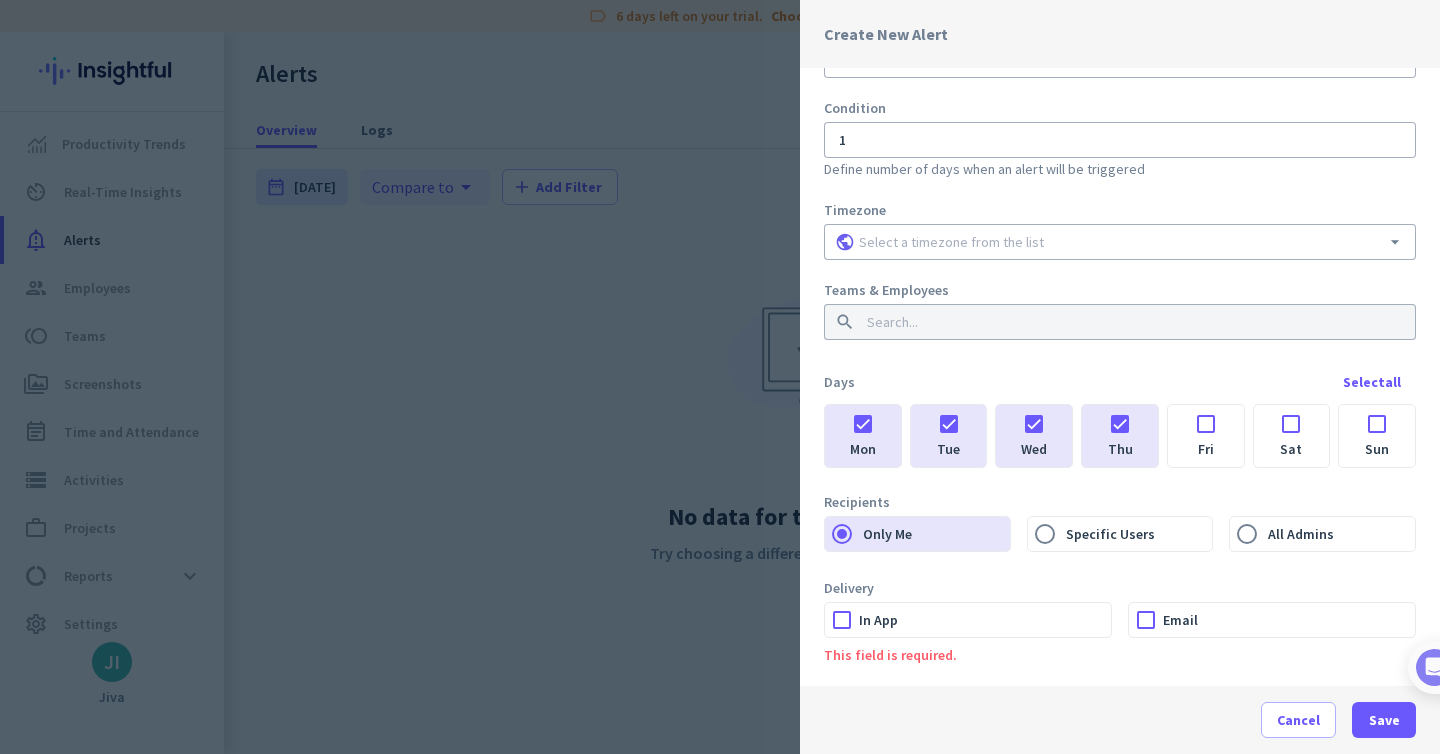 click on "Email" at bounding box center [1289, 620] 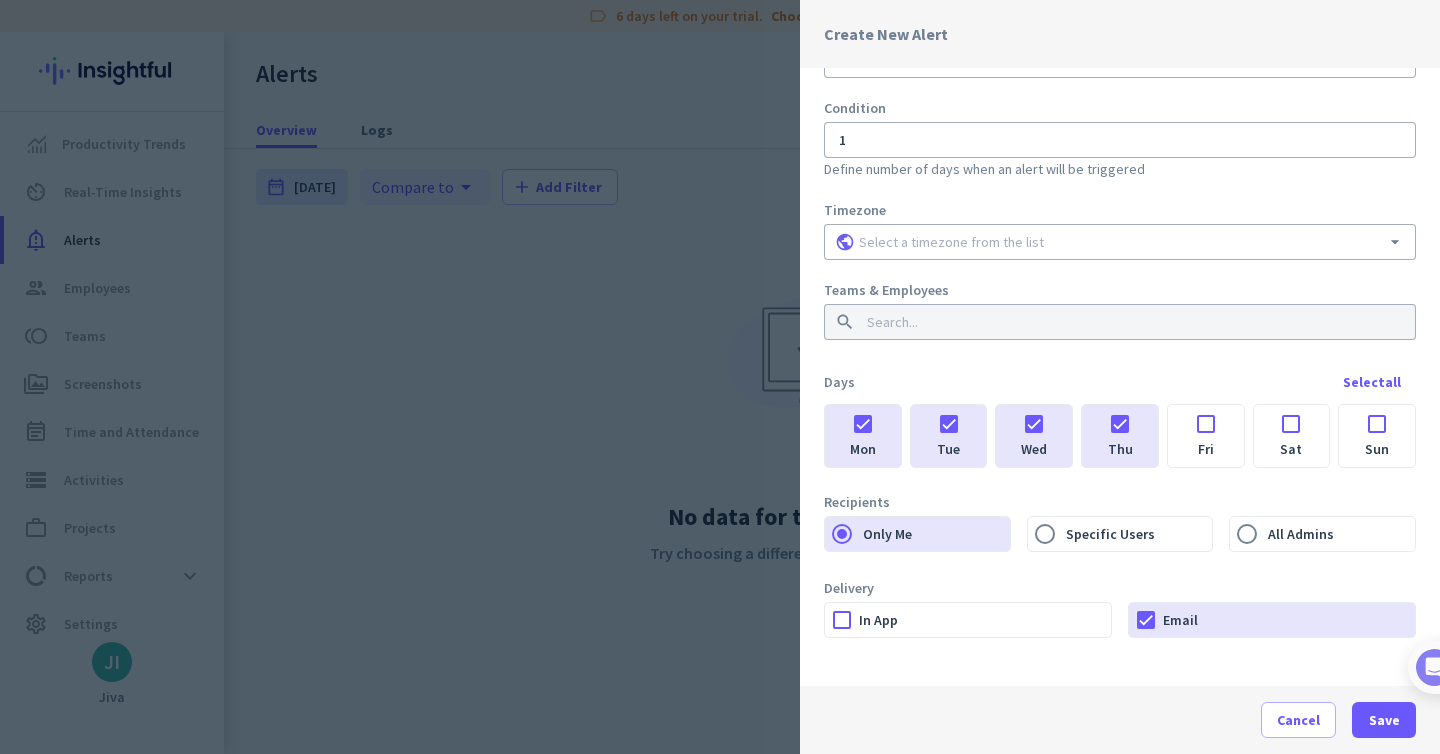 click on "In App" at bounding box center (985, 620) 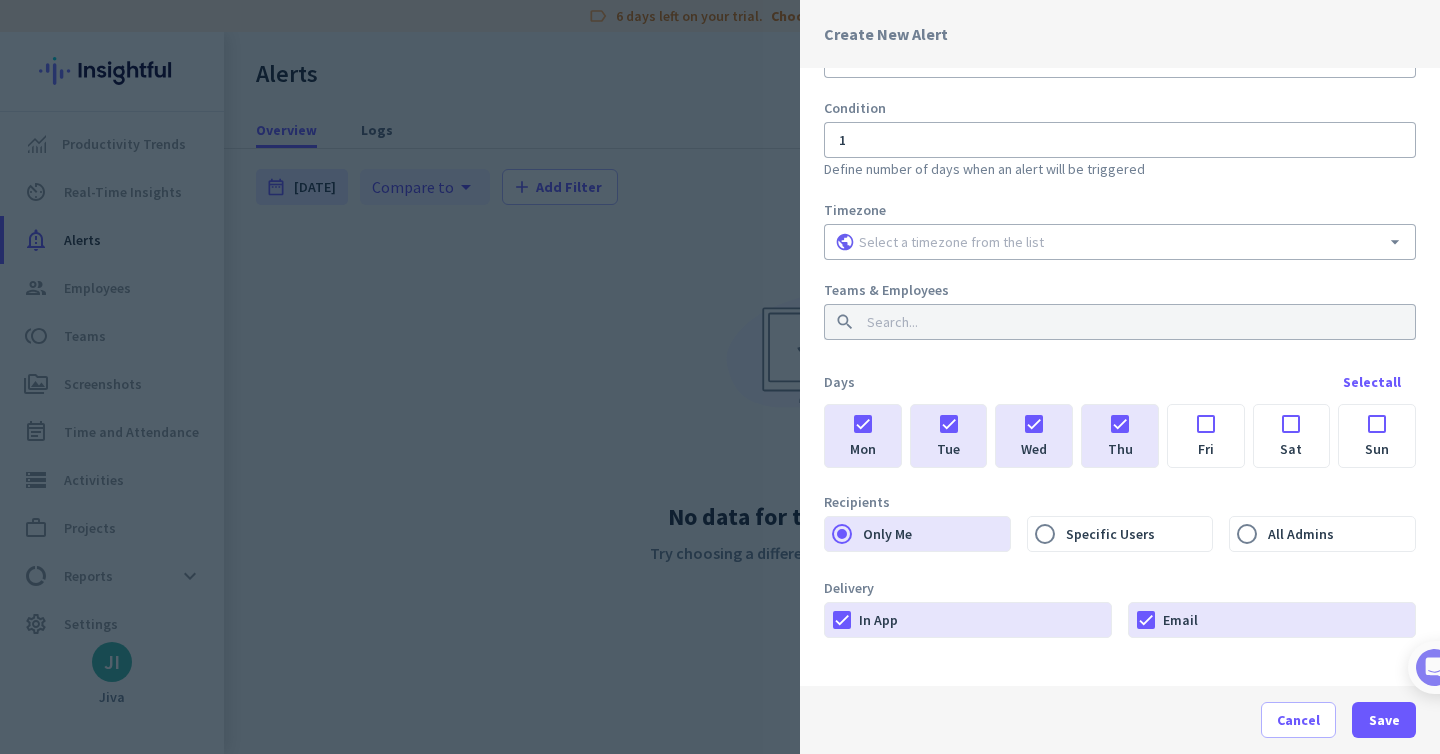 click on "In App" at bounding box center (985, 620) 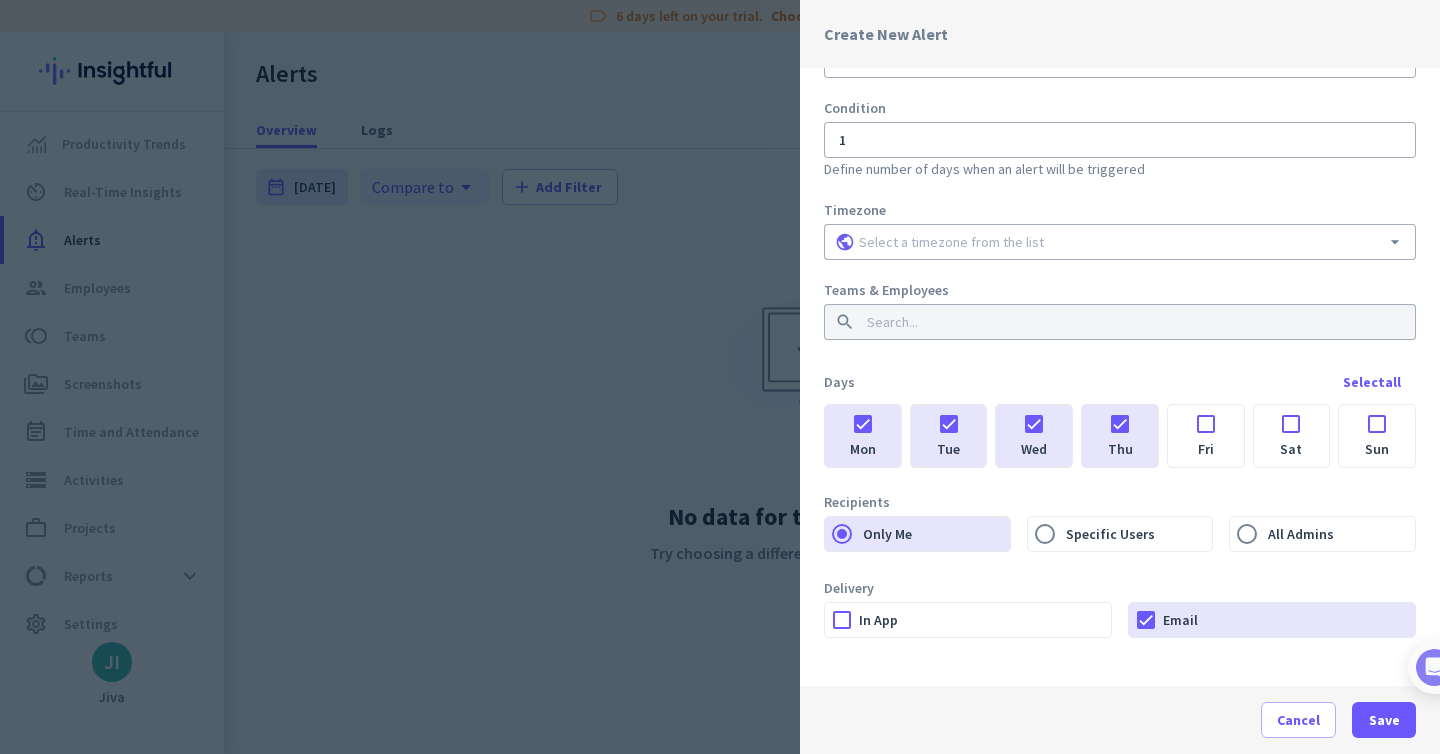 click on "Email" at bounding box center [1289, 620] 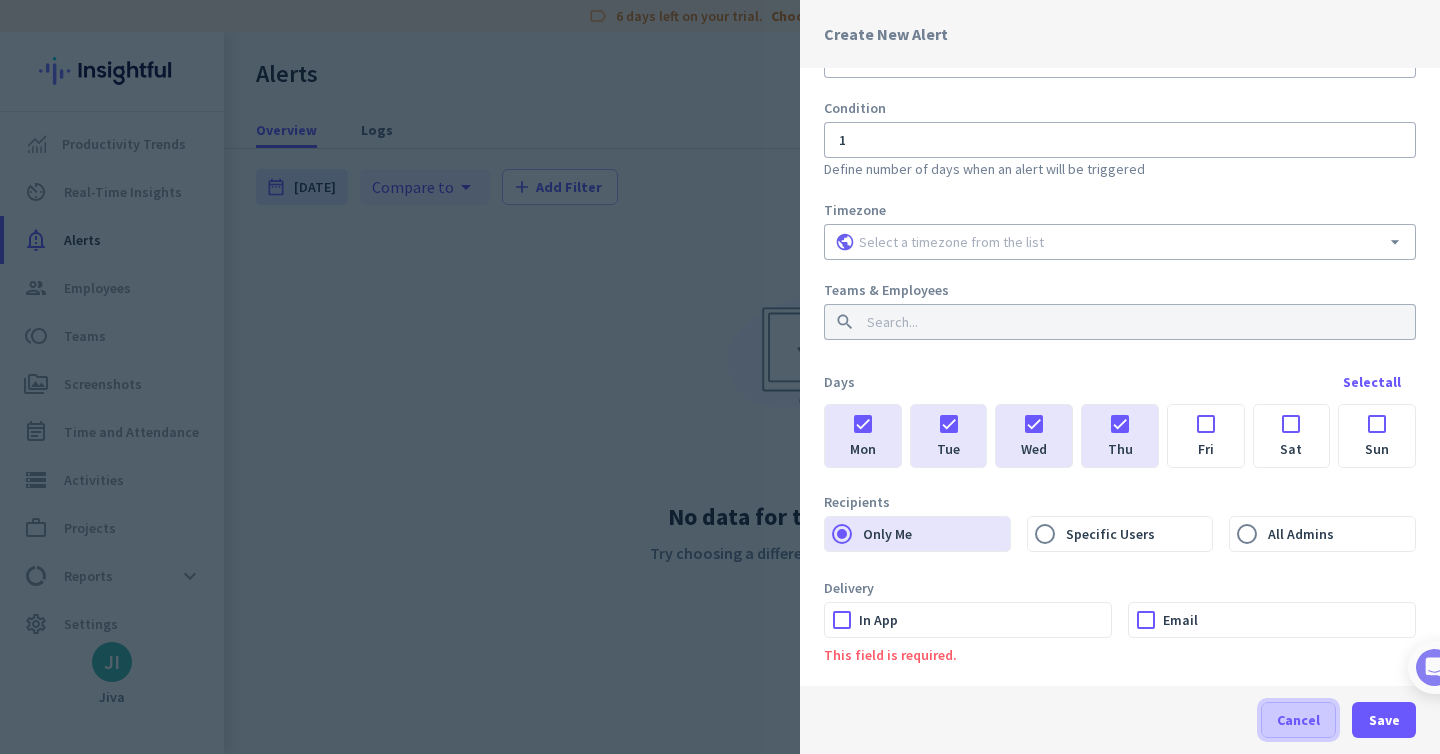 click on "Cancel" at bounding box center [1298, 720] 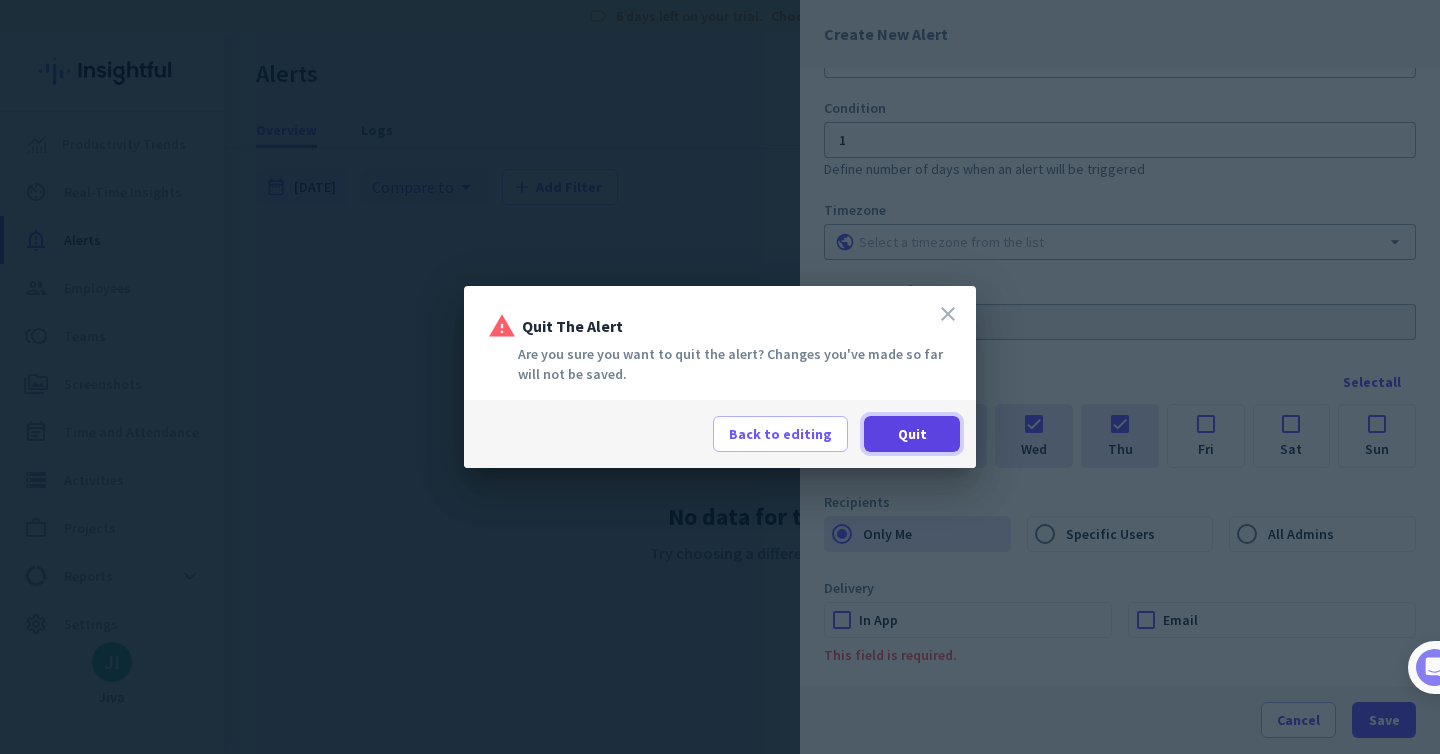 click on "Quit" at bounding box center [912, 434] 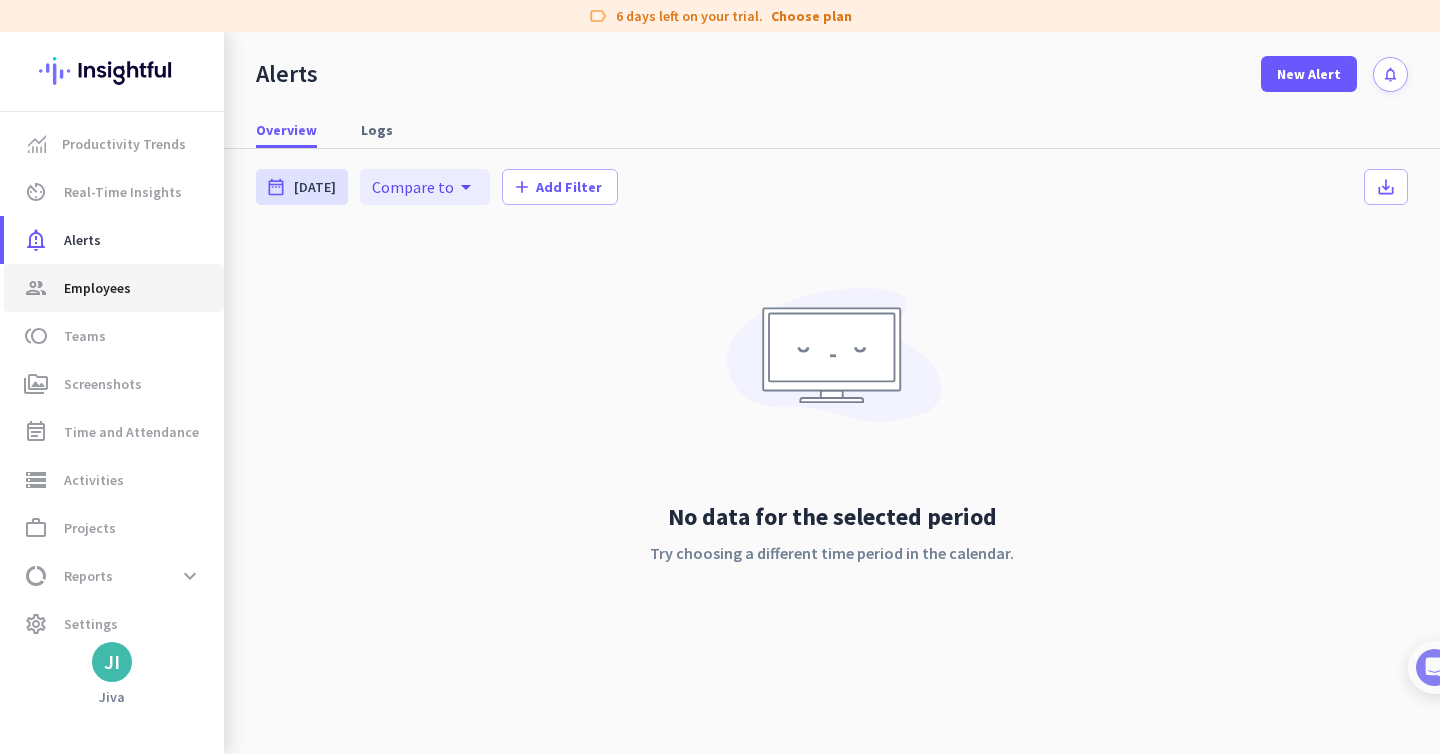 click on "Employees" 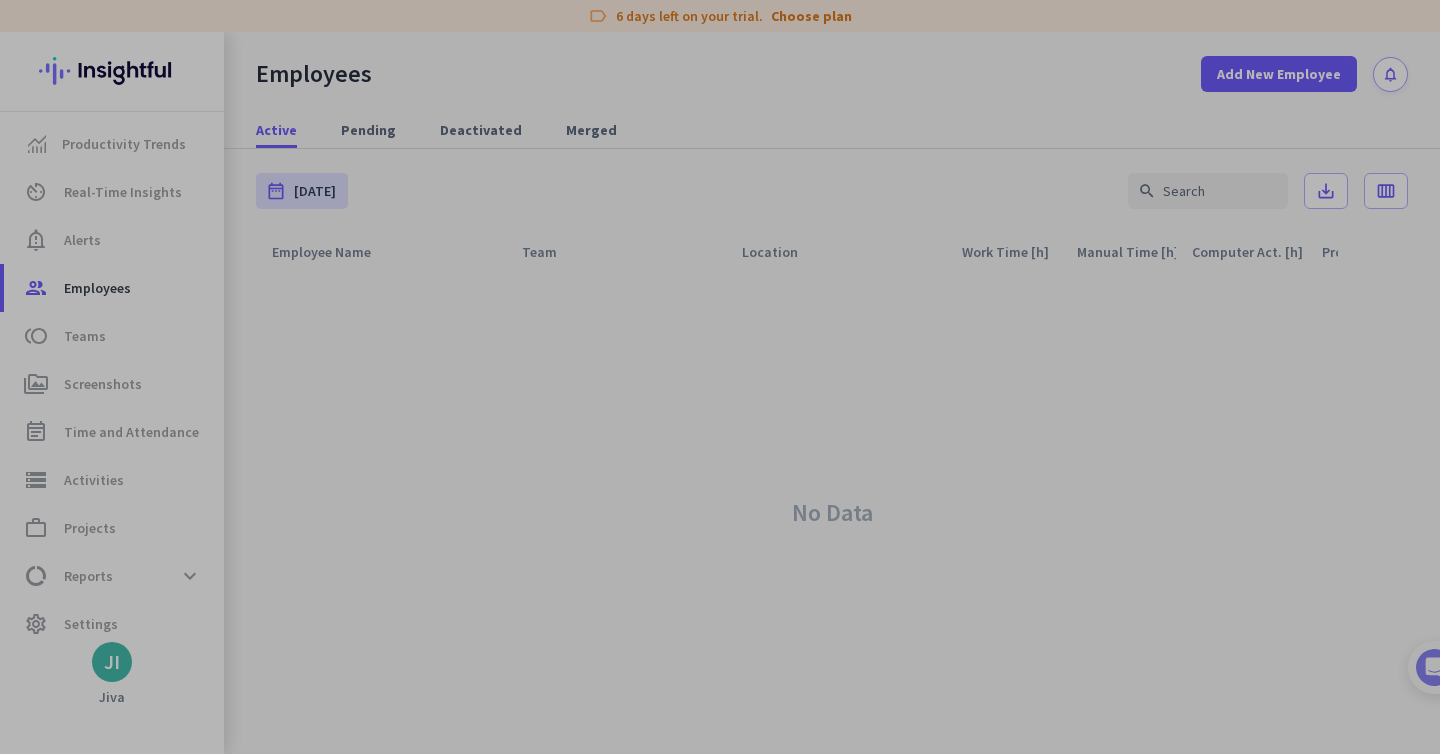 scroll, scrollTop: 0, scrollLeft: 0, axis: both 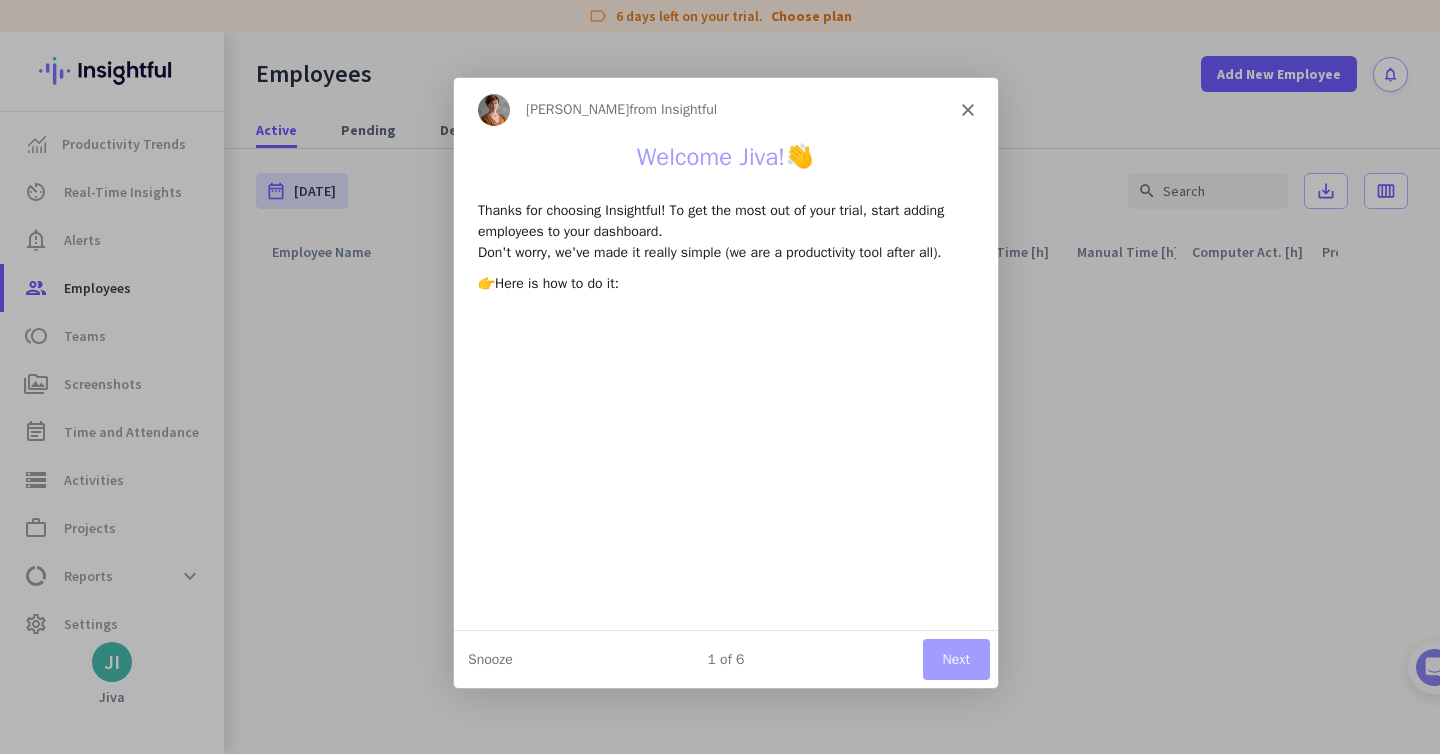 click at bounding box center [720, 377] 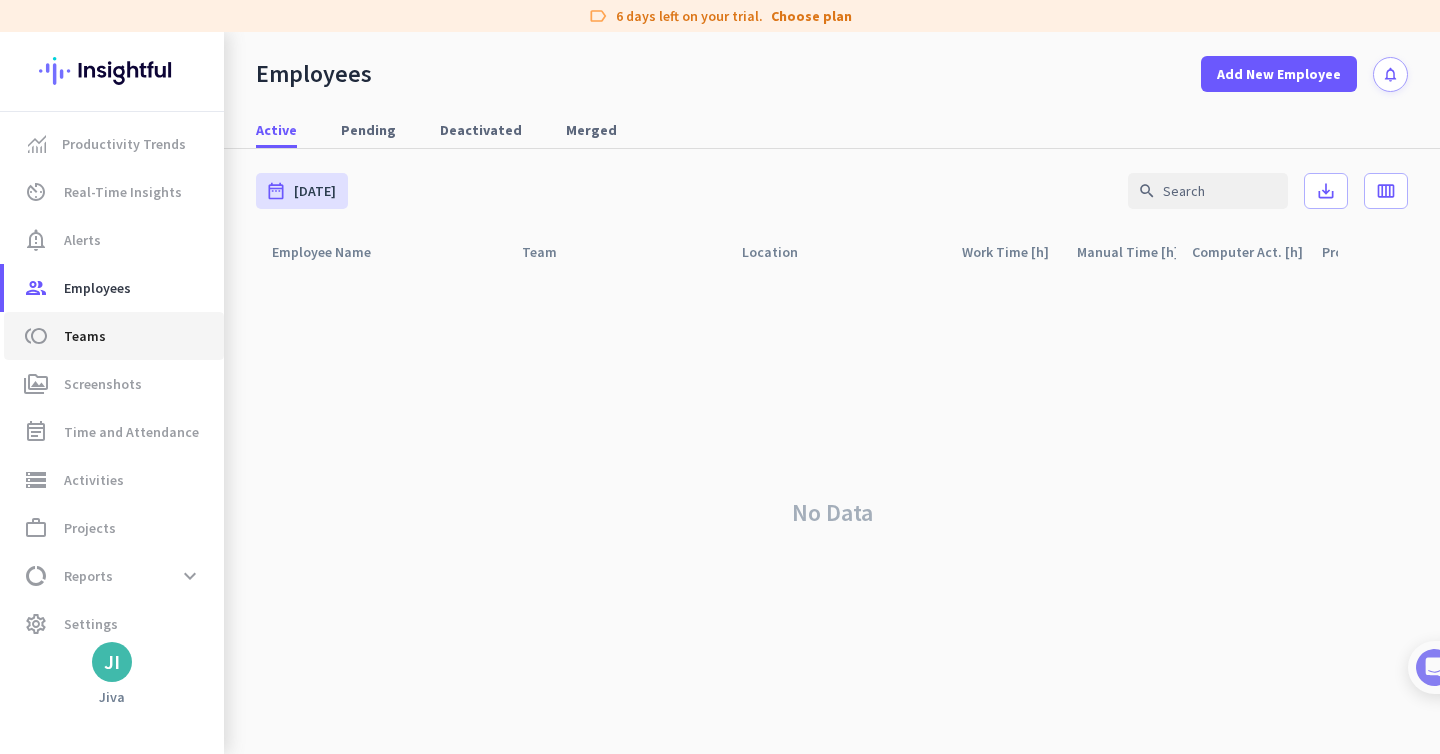 click on "toll  Teams" 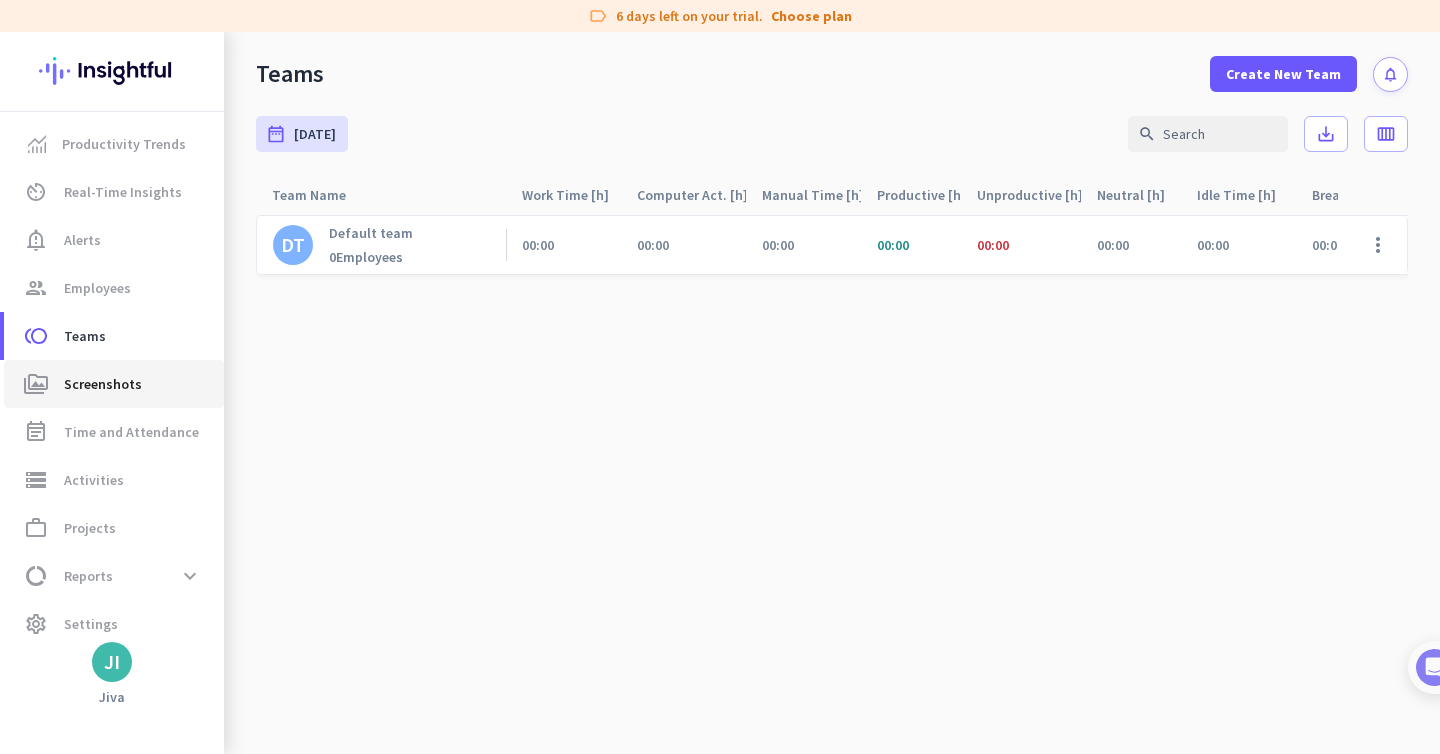 click on "perm_media  Screenshots" 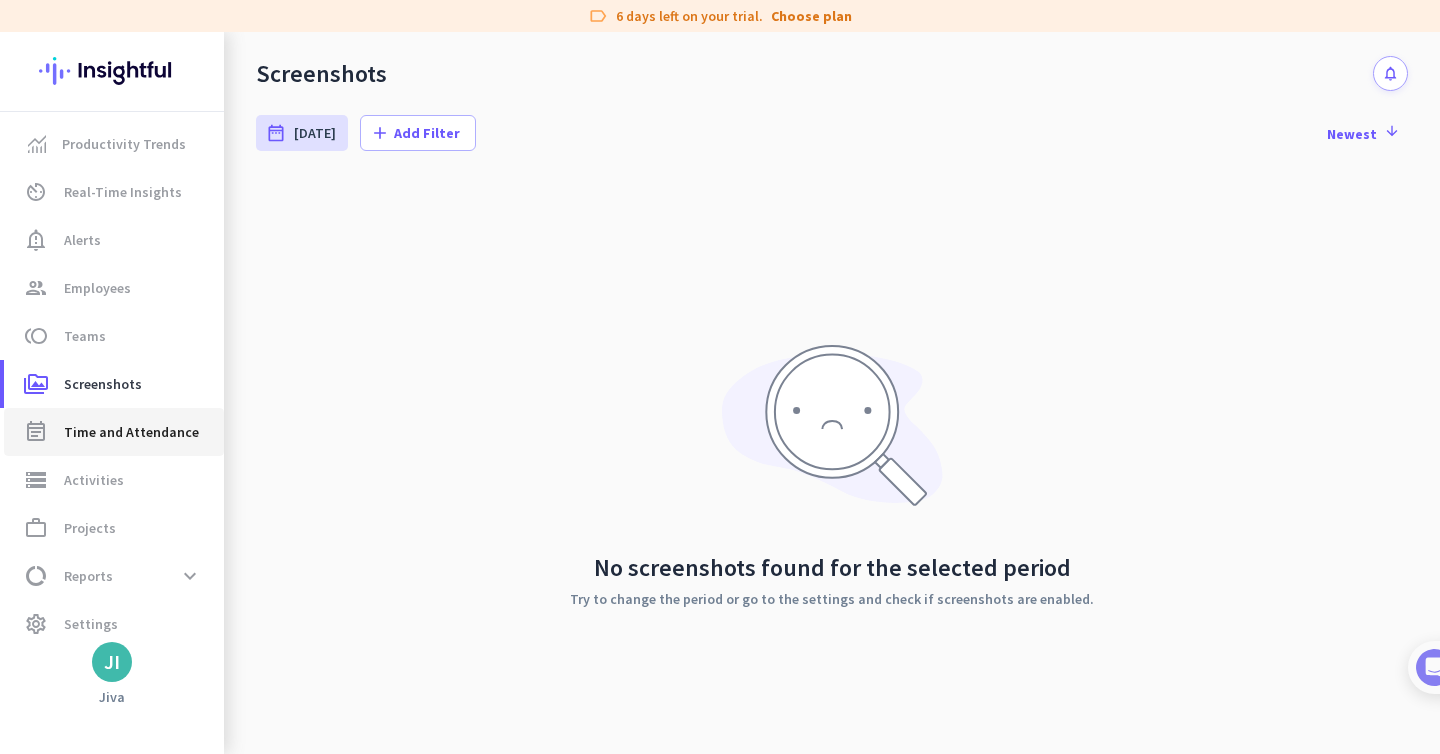 click on "Time and Attendance" 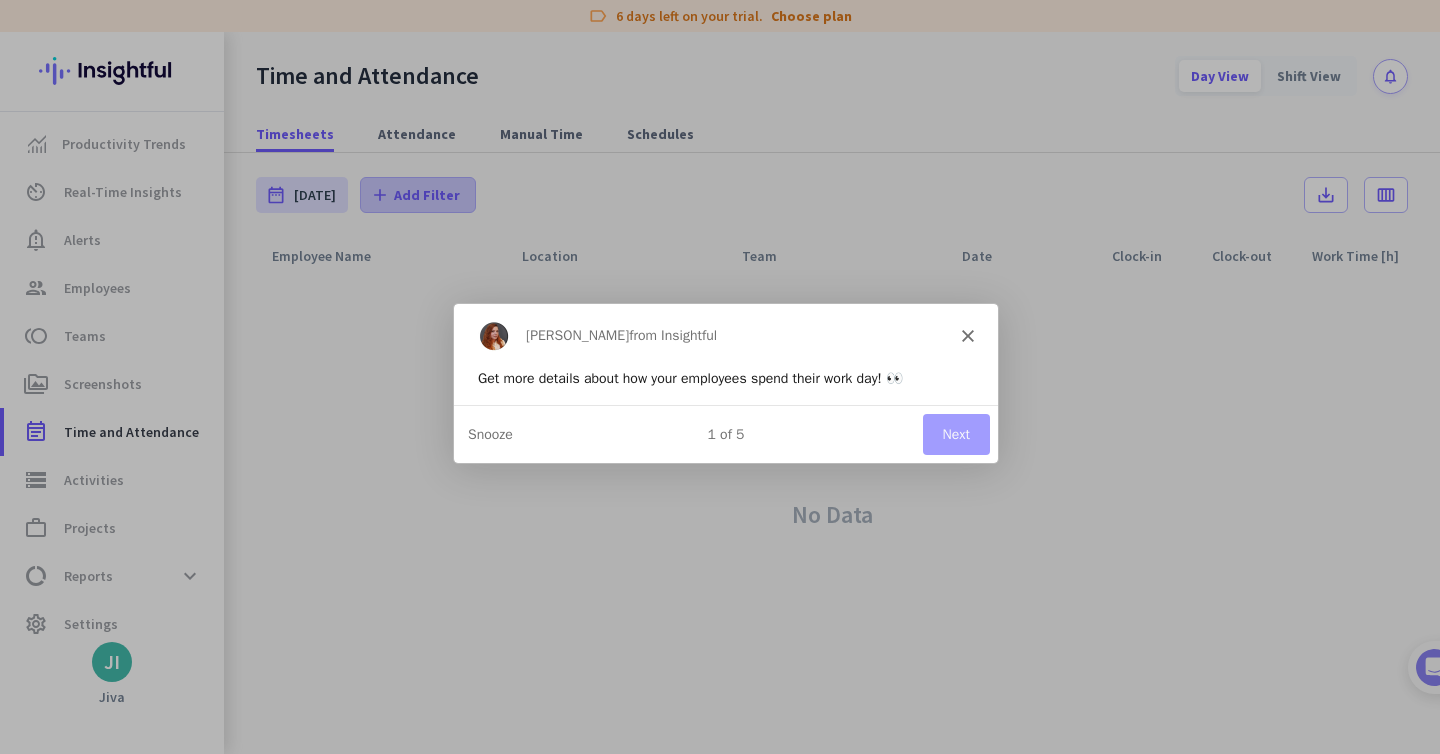scroll, scrollTop: 0, scrollLeft: 0, axis: both 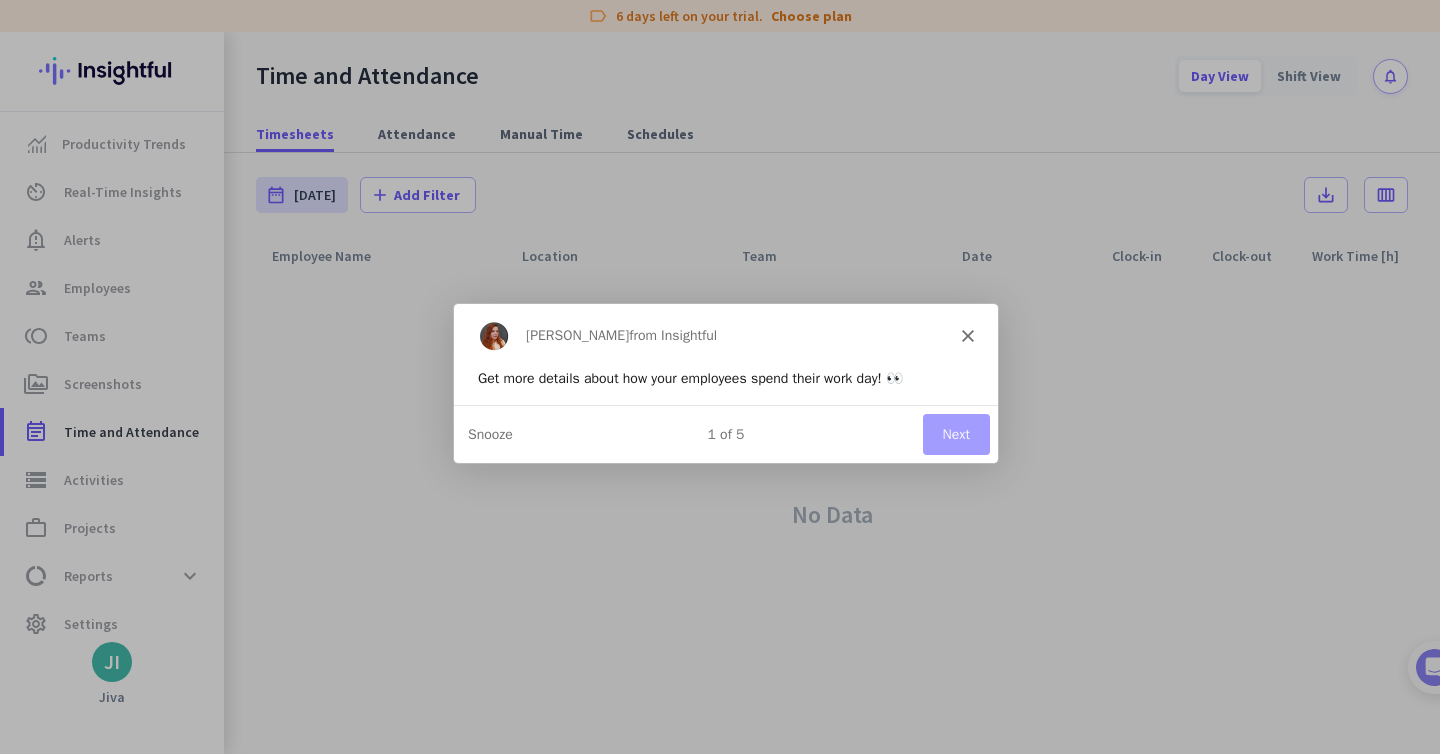 click 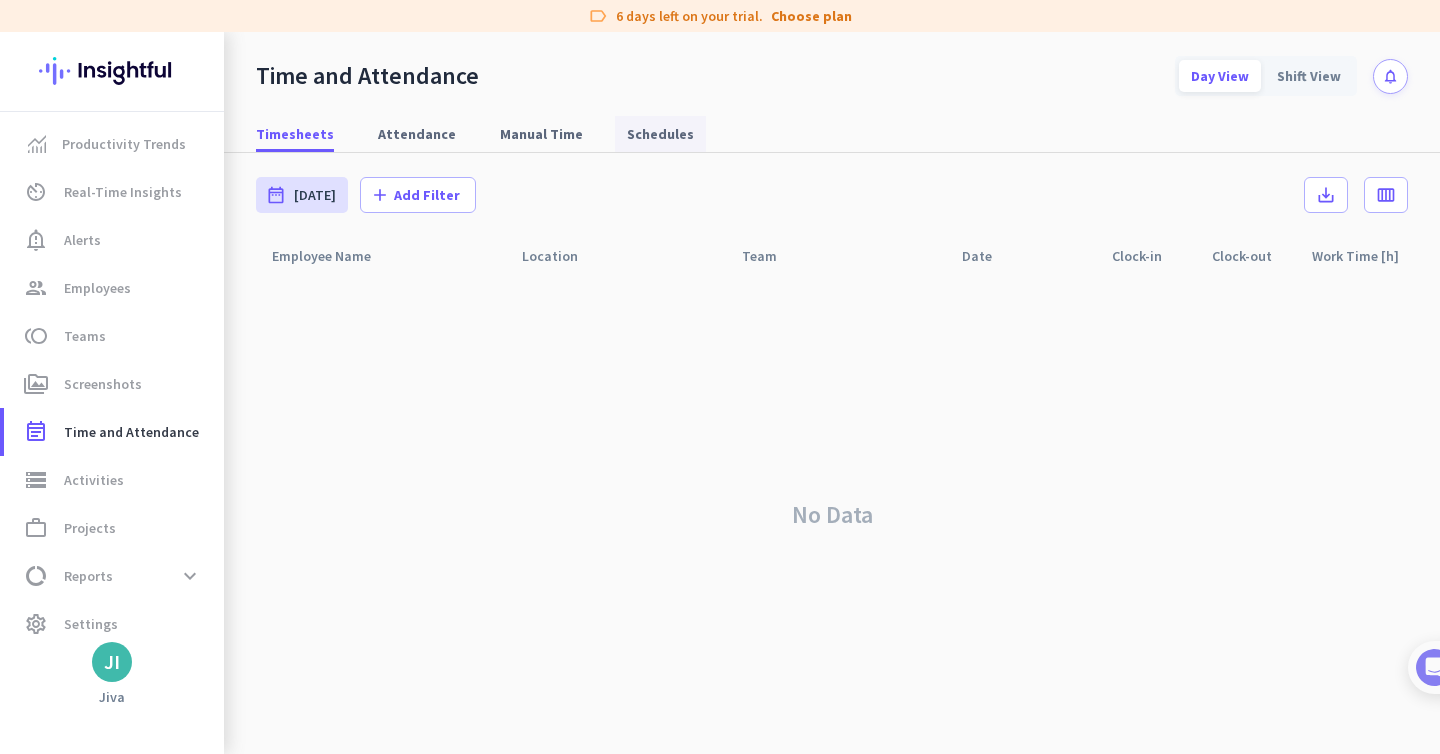 click on "Schedules" at bounding box center (660, 134) 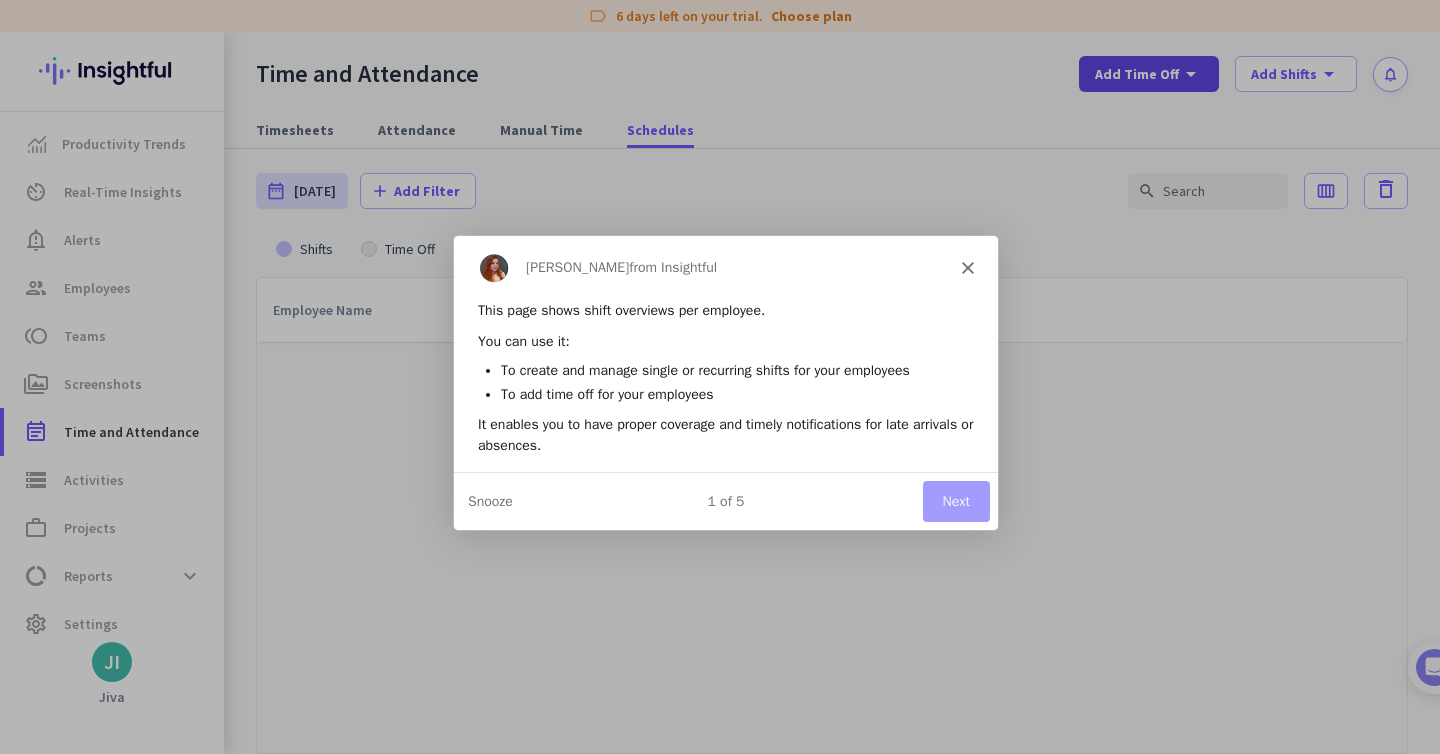 scroll, scrollTop: 0, scrollLeft: 0, axis: both 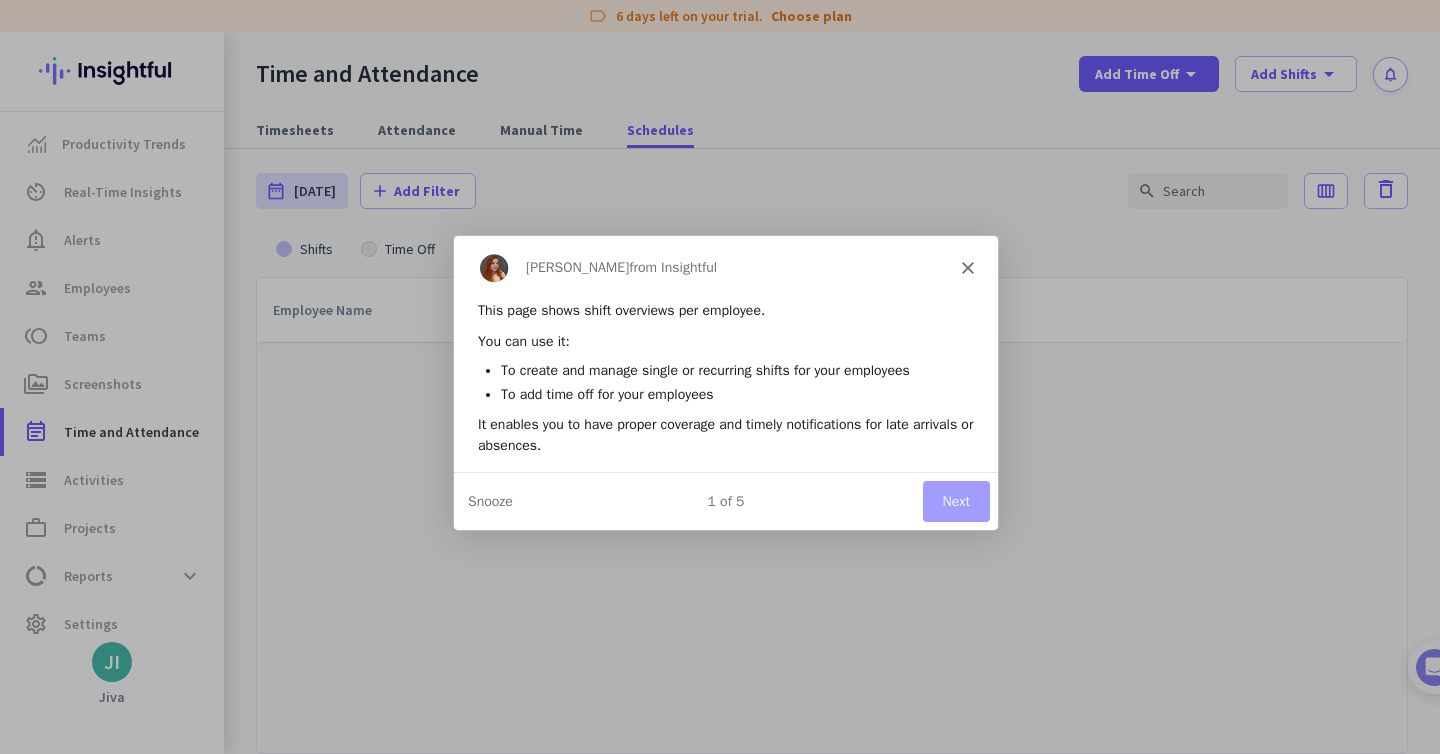 click 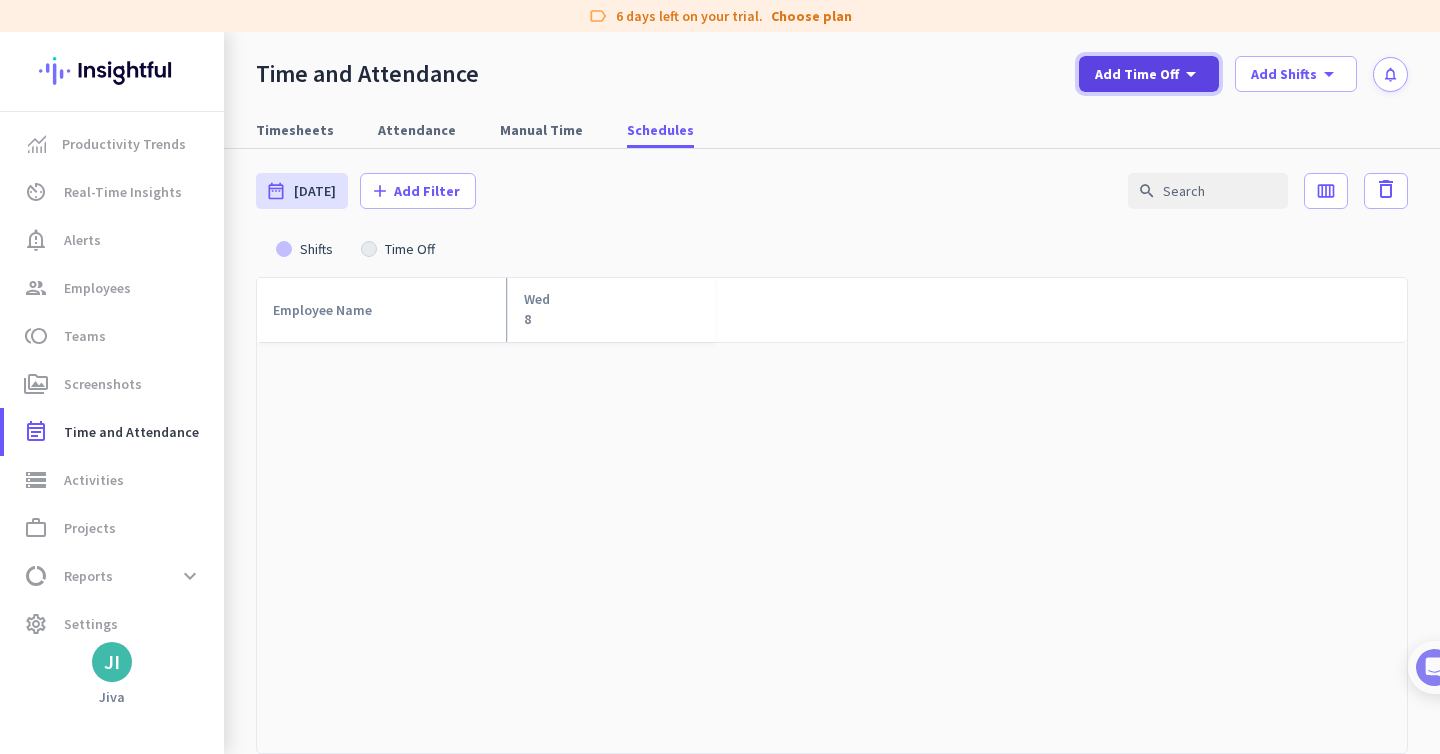 click on "Add Time Off  arrow_drop_down" at bounding box center (1149, 74) 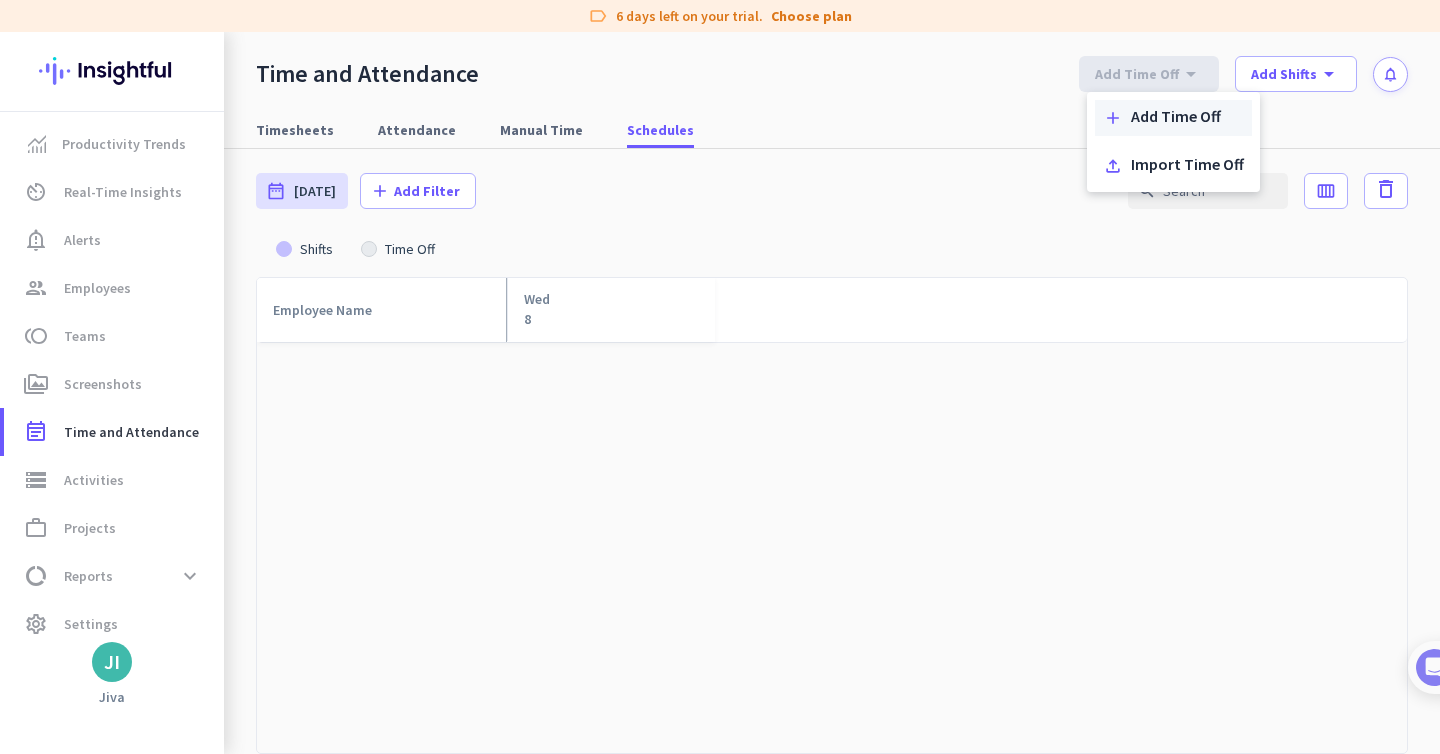 click on "Add Time Off" at bounding box center (1176, 118) 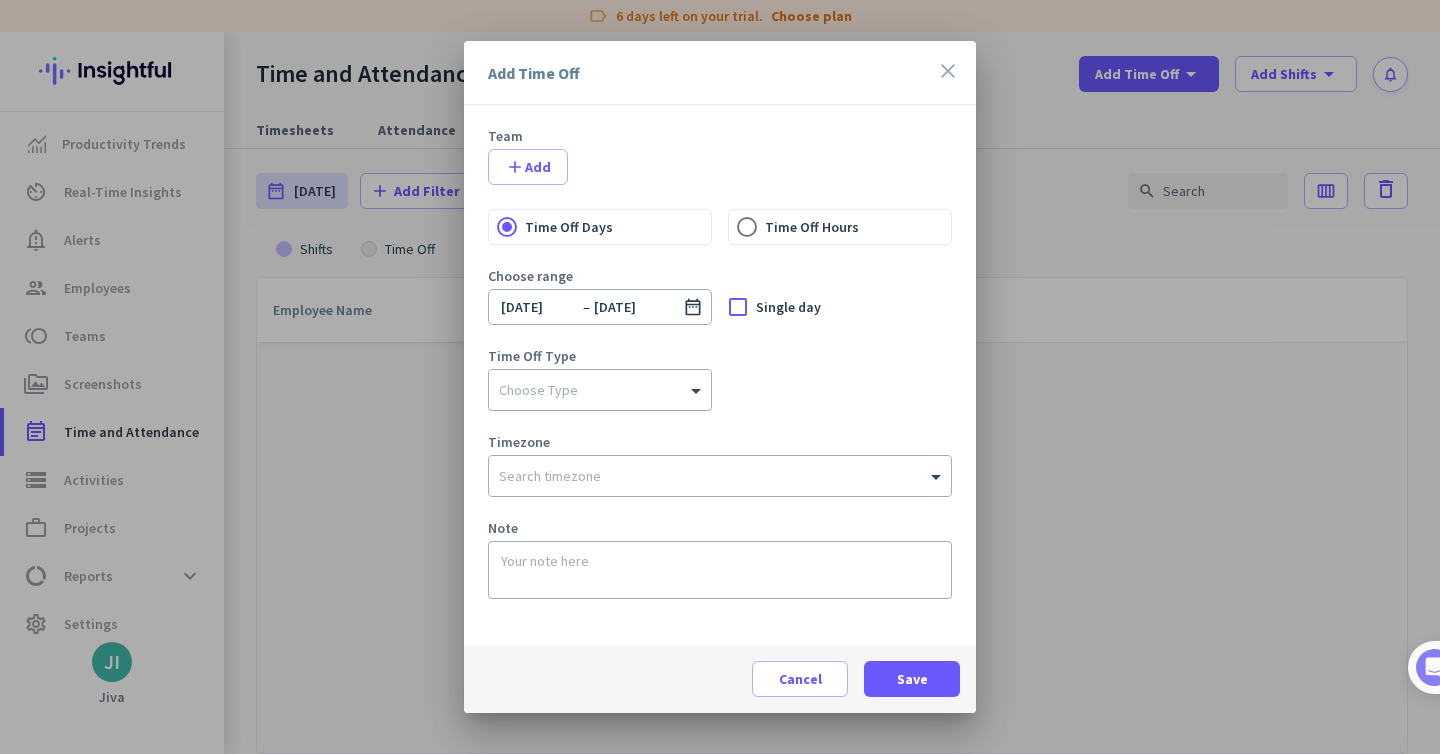 click at bounding box center (600, 385) 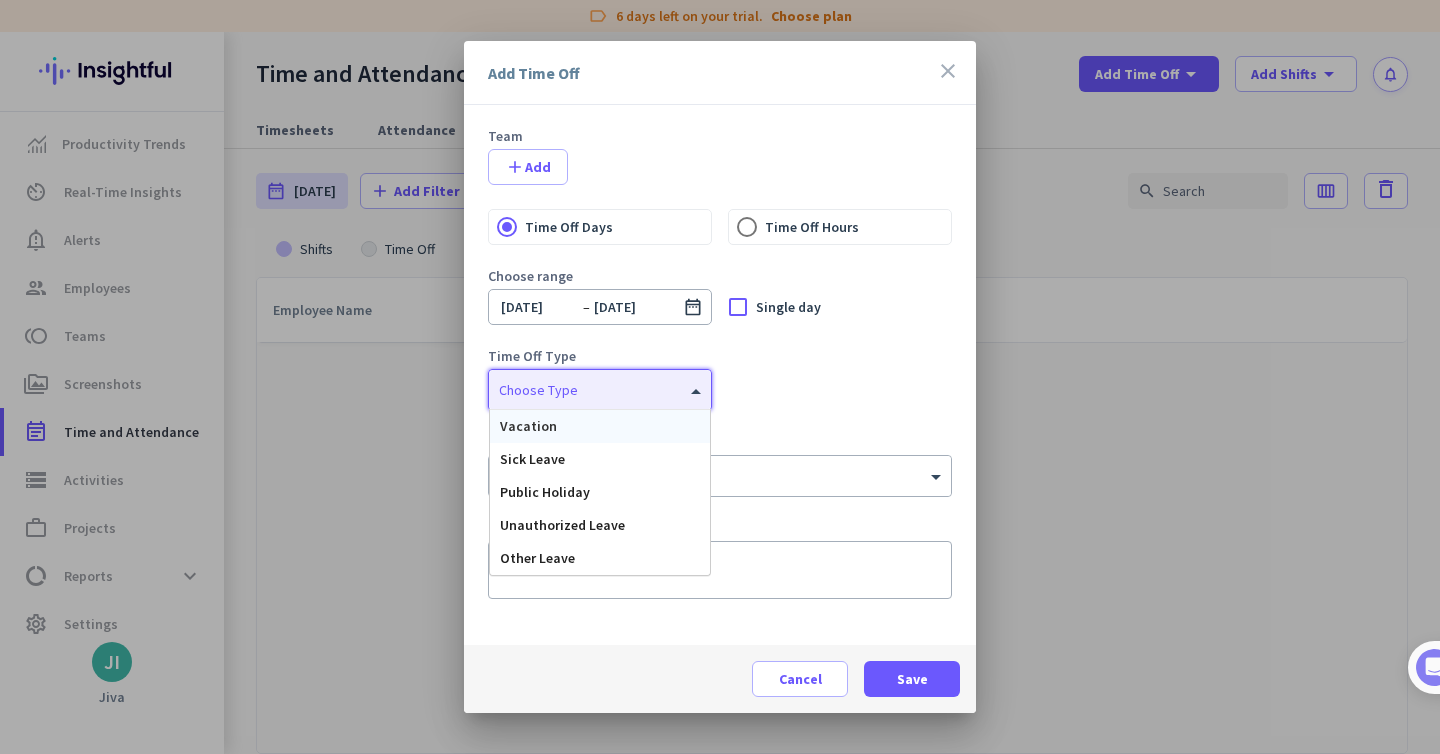 click on "Vacation" at bounding box center [600, 426] 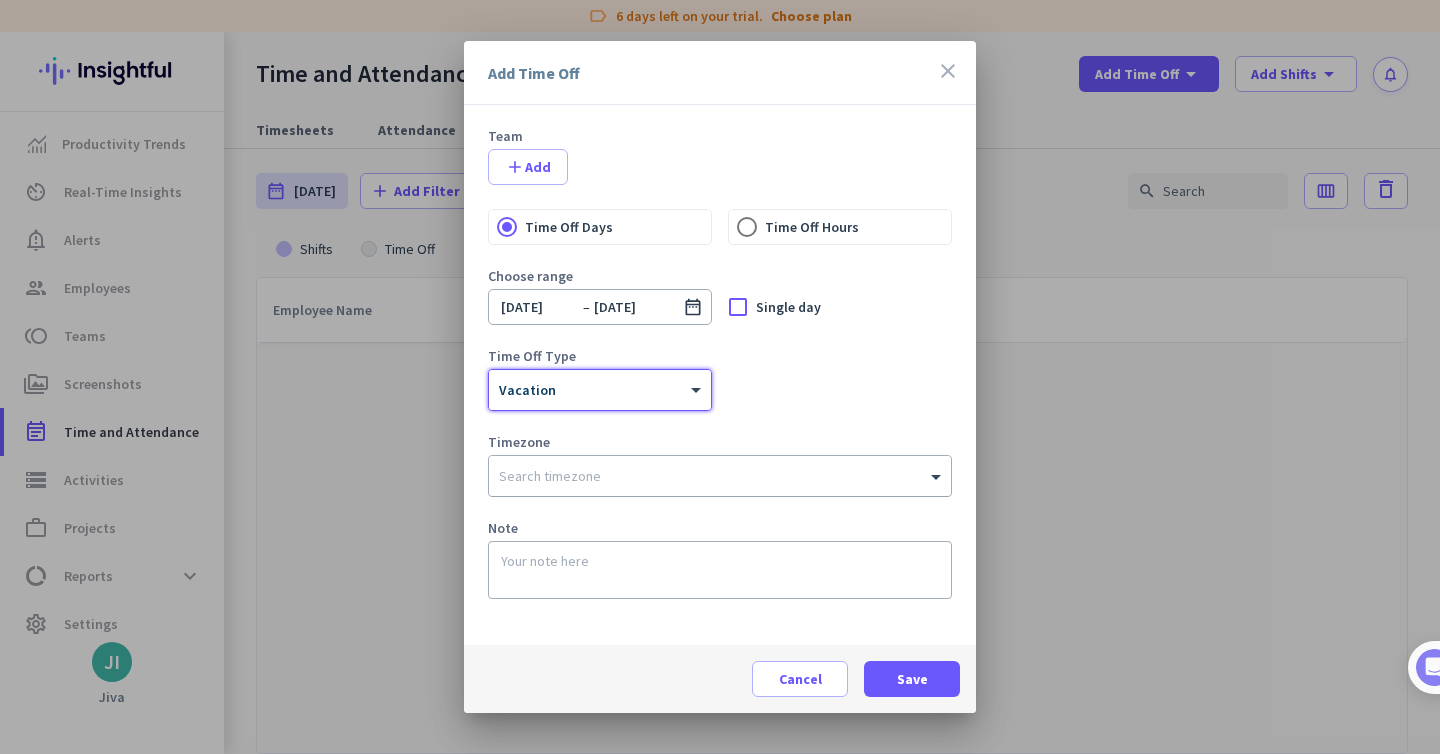 click at bounding box center [700, 472] 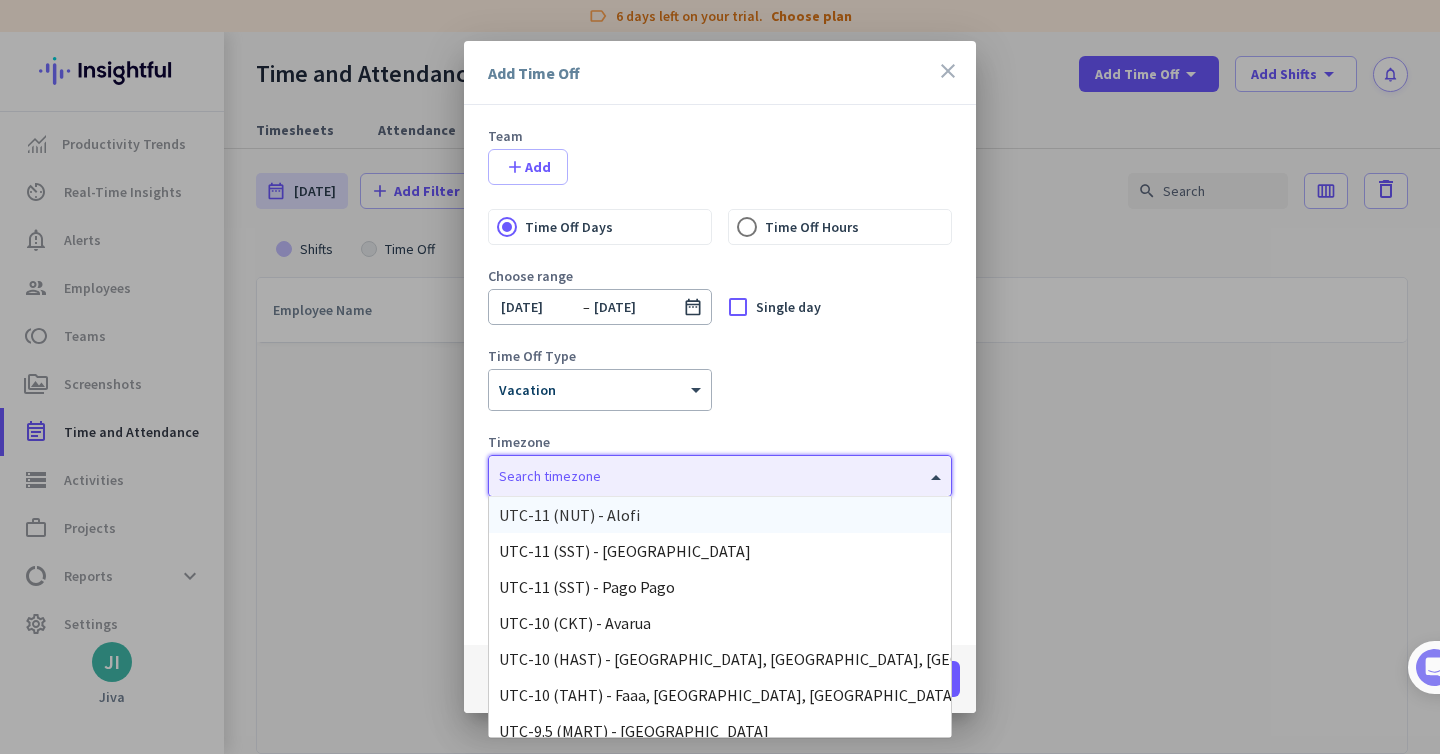 click on "UTC-11 (NUT) - Alofi" at bounding box center (720, 515) 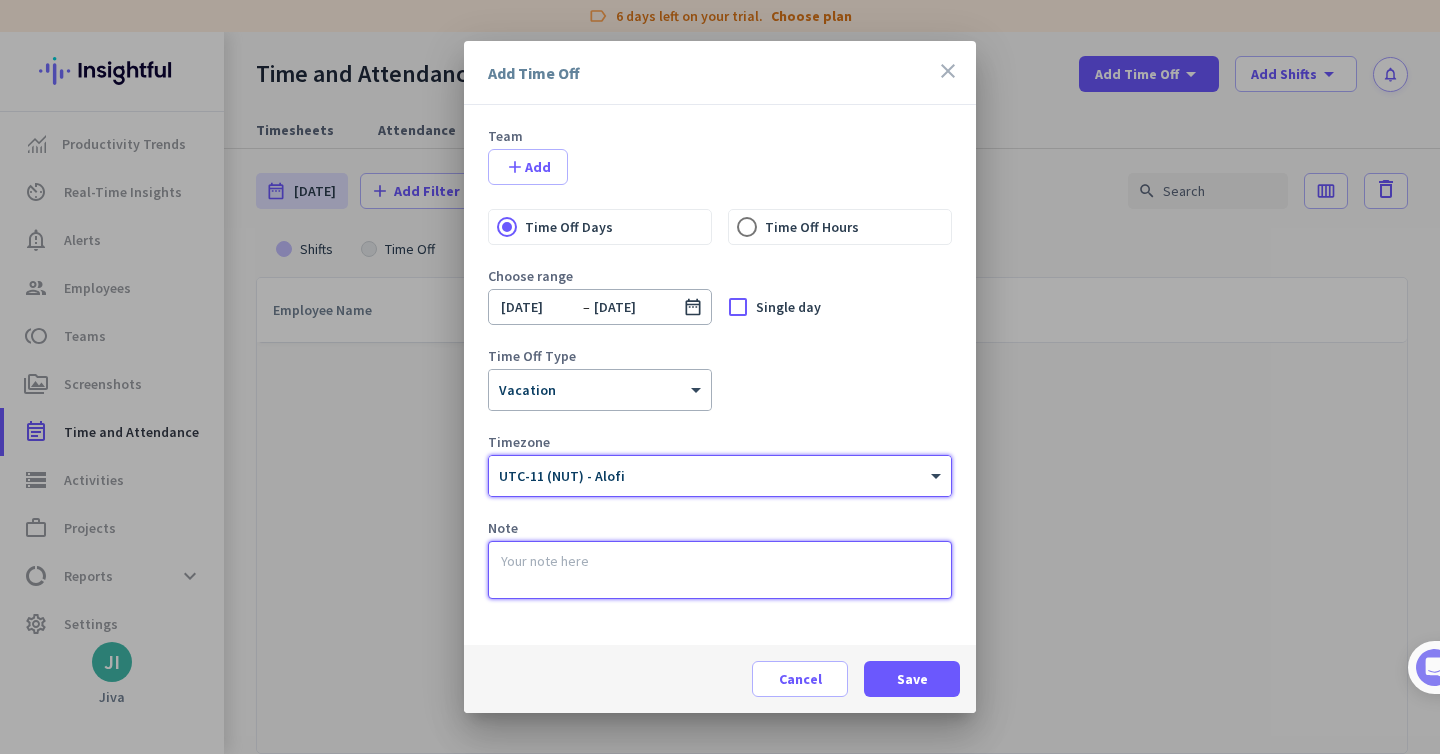 click at bounding box center (720, 570) 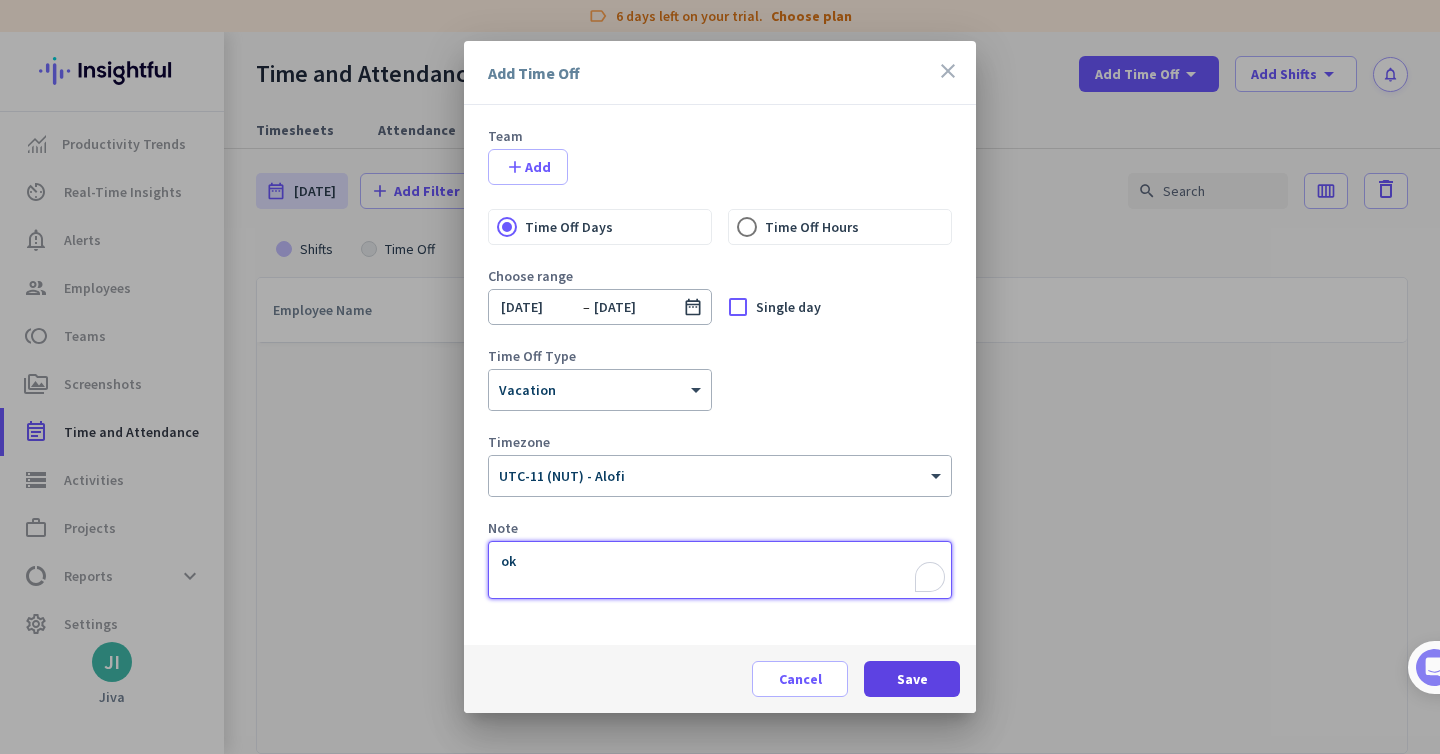 type on "ok" 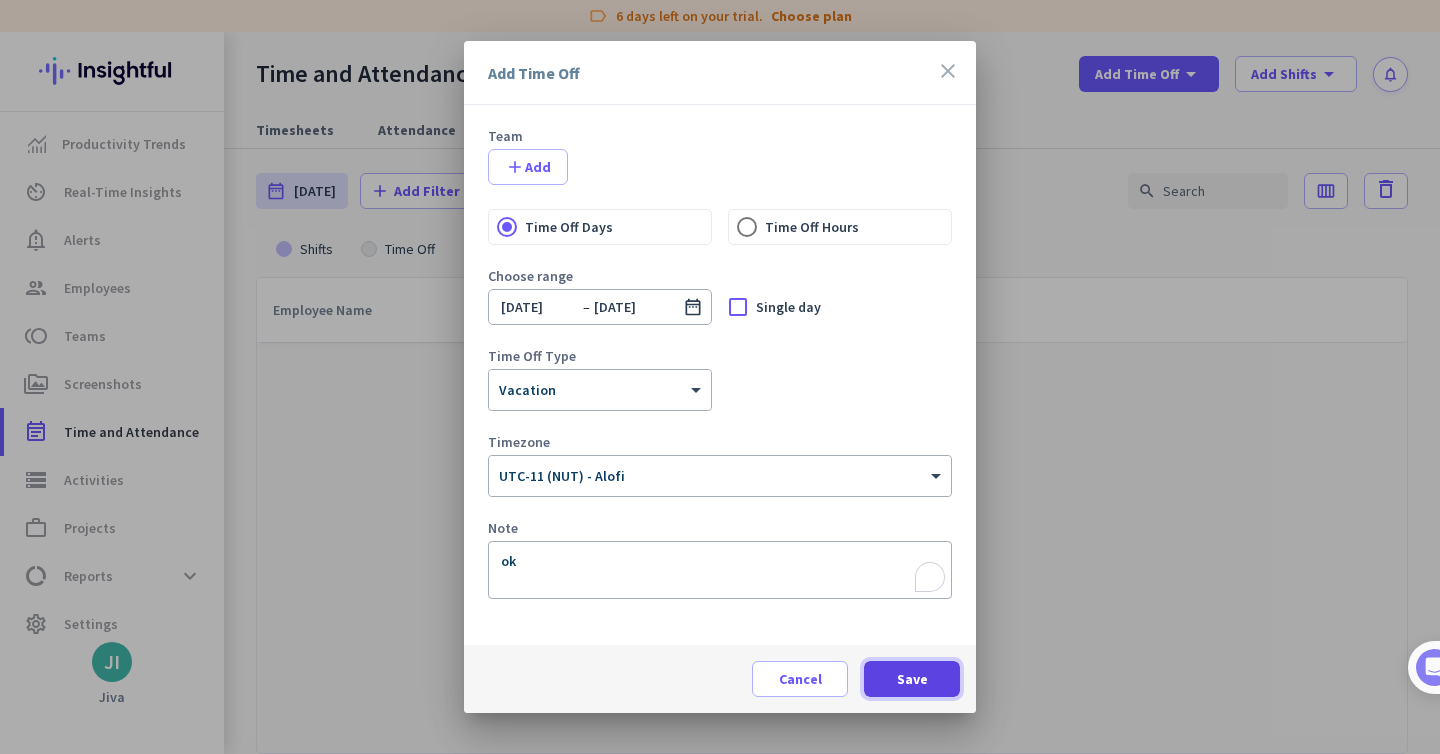 click on "Save" 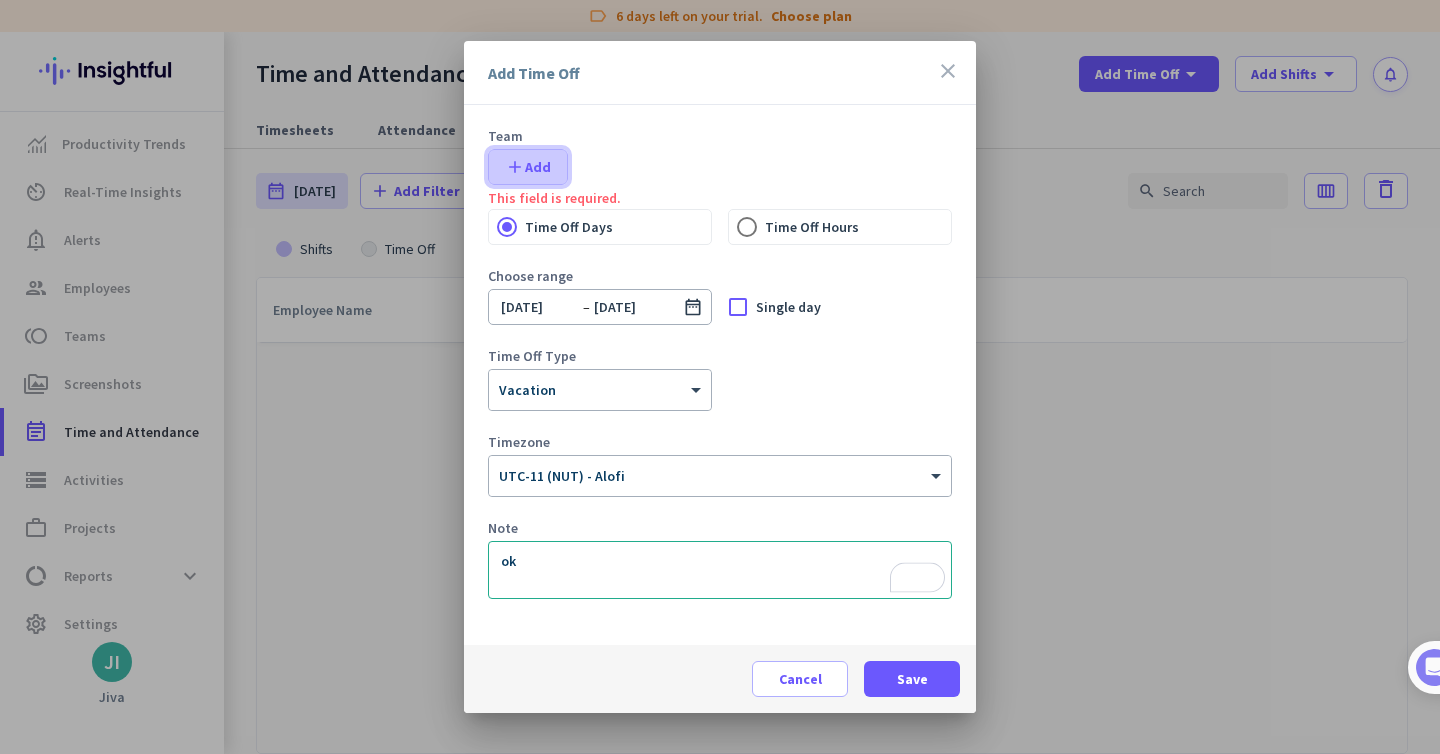 click on "add  Add" 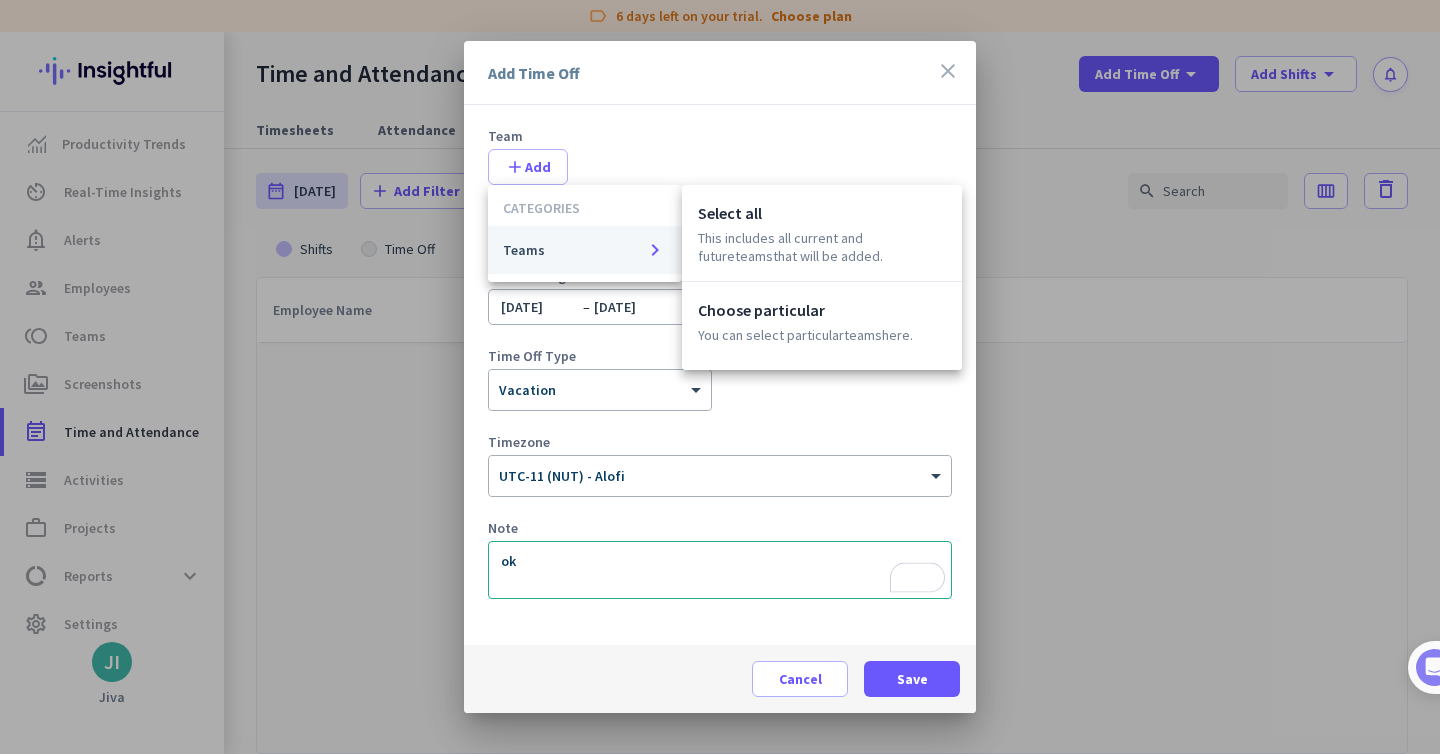 click on "Teams keyboard_arrow_right" at bounding box center [585, 250] 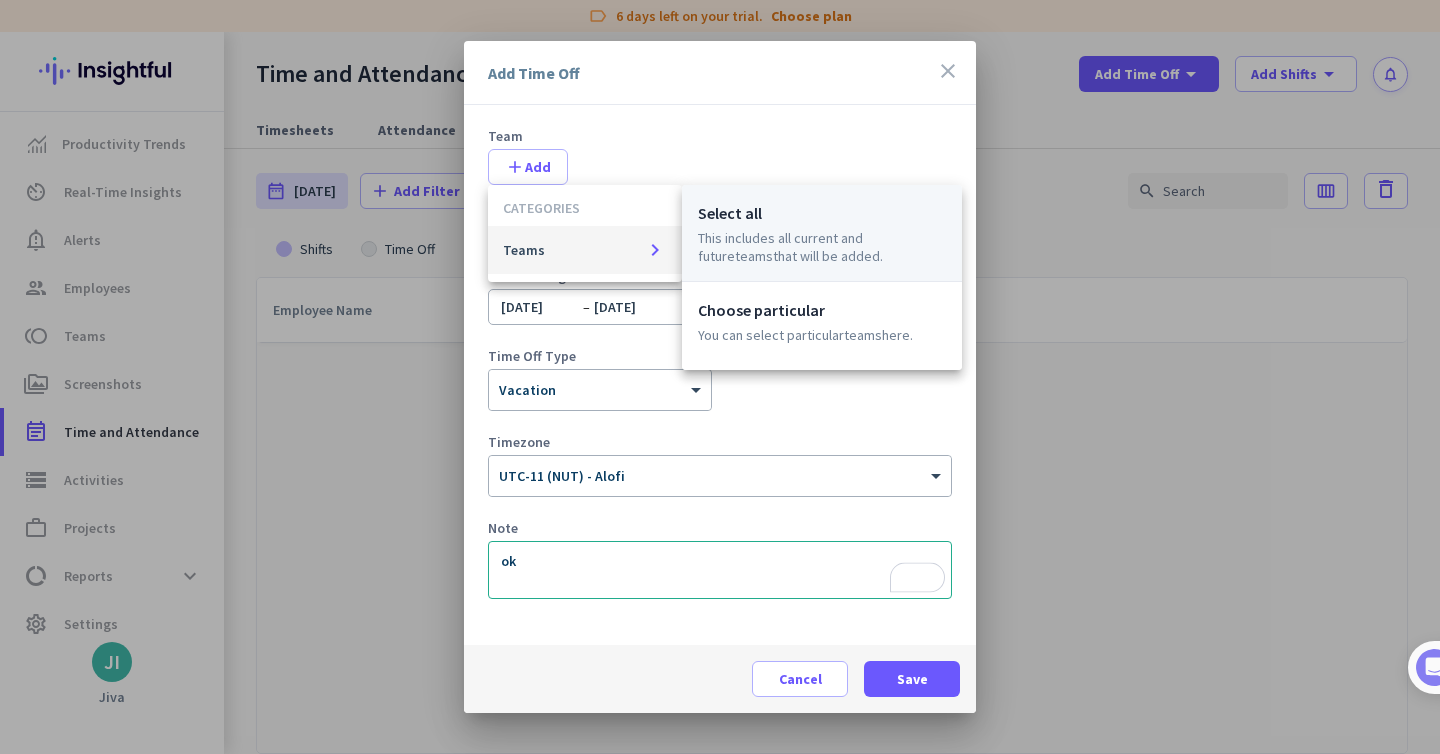 click on "This includes all current and future  Teams  that will be added." at bounding box center [822, 247] 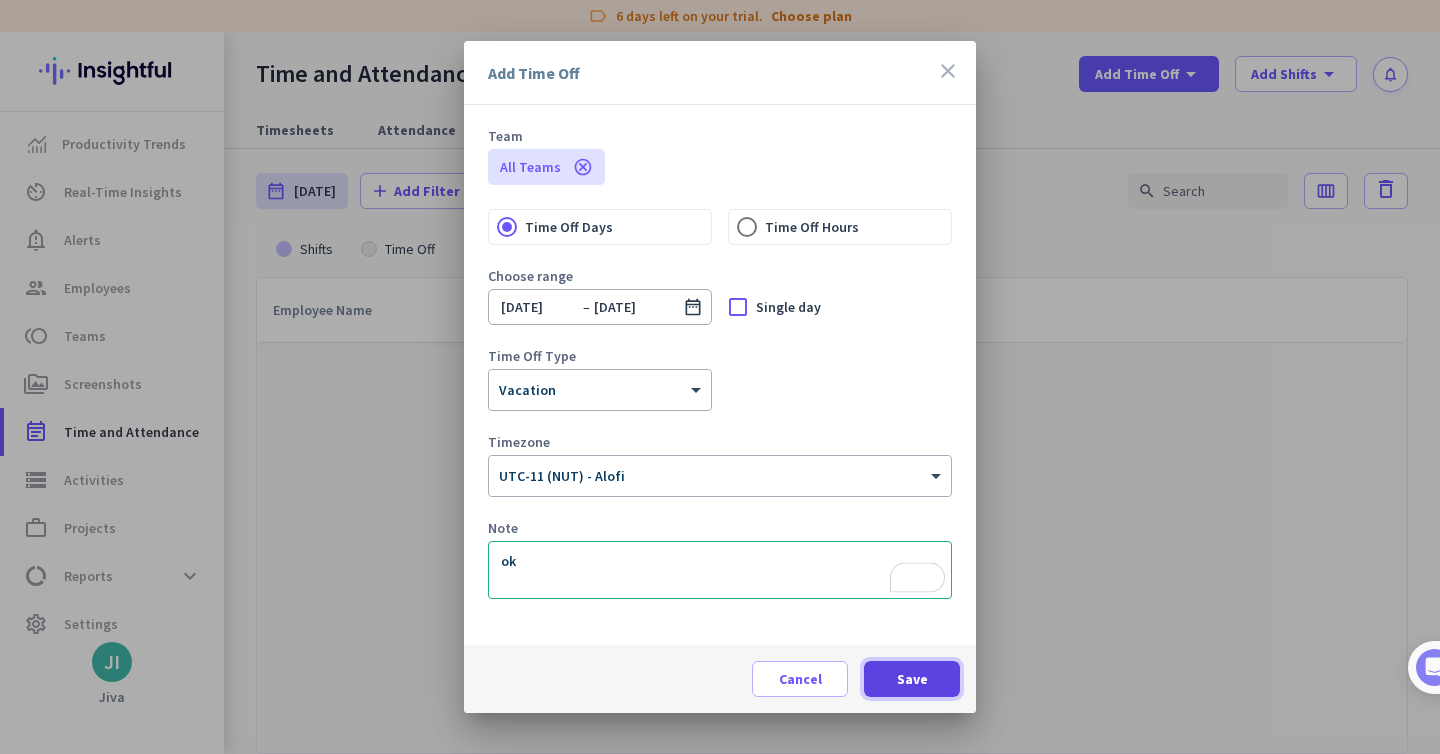click on "Save" 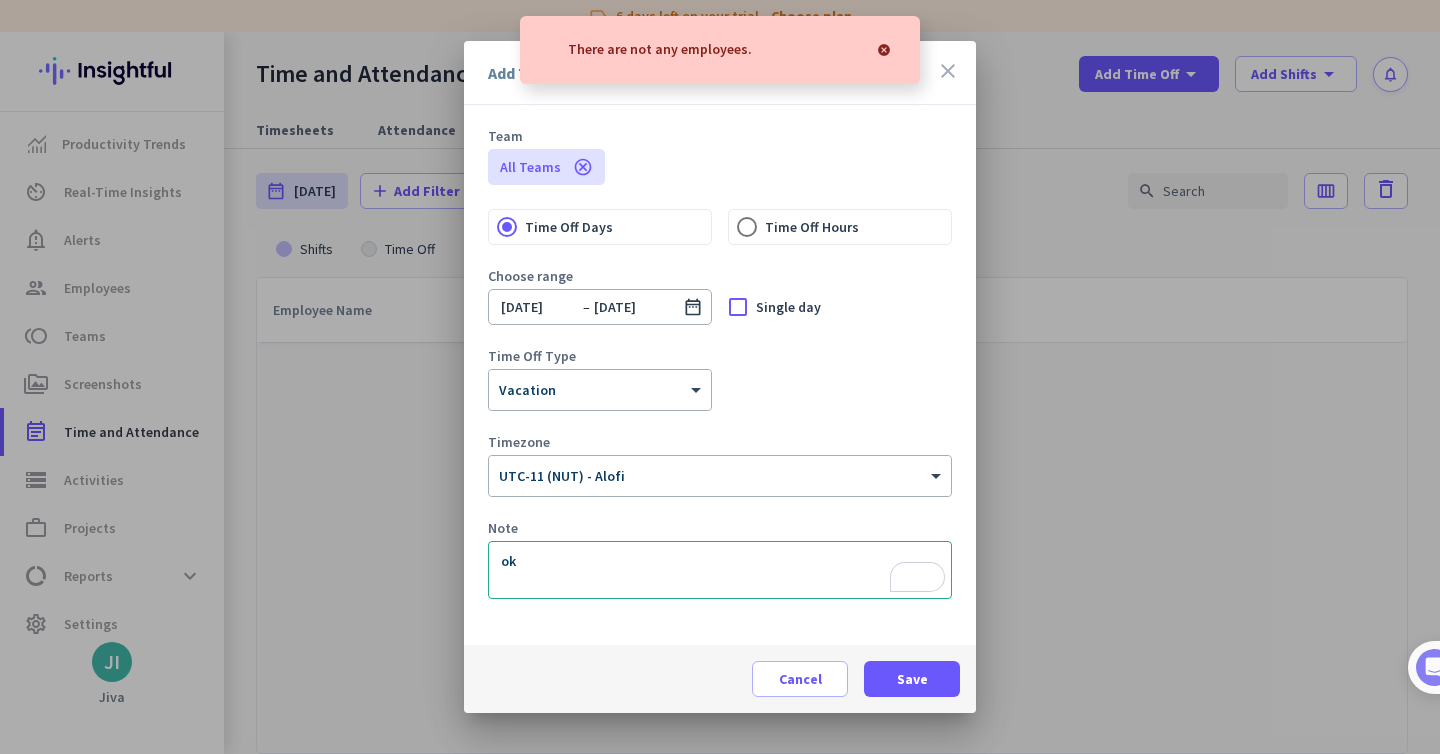 click at bounding box center [884, 50] 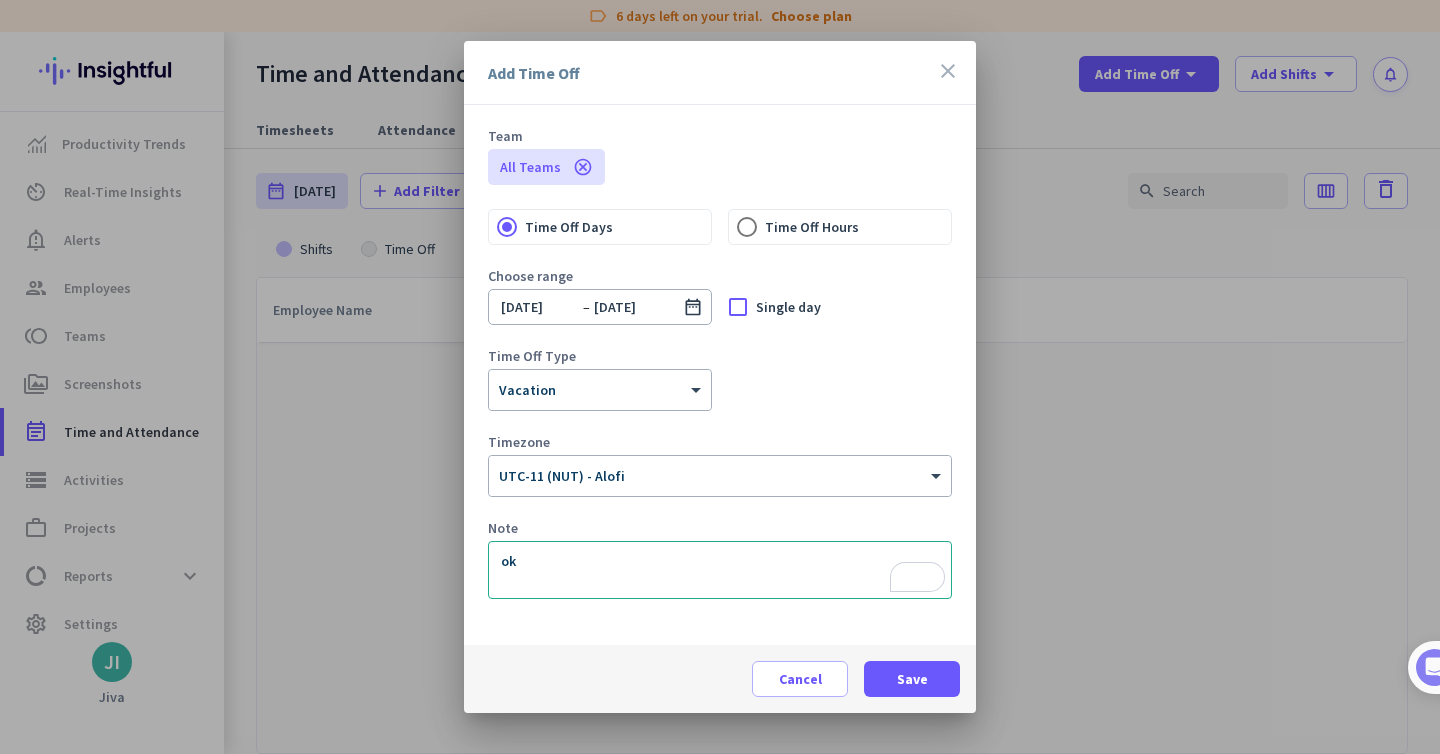 click on "close" 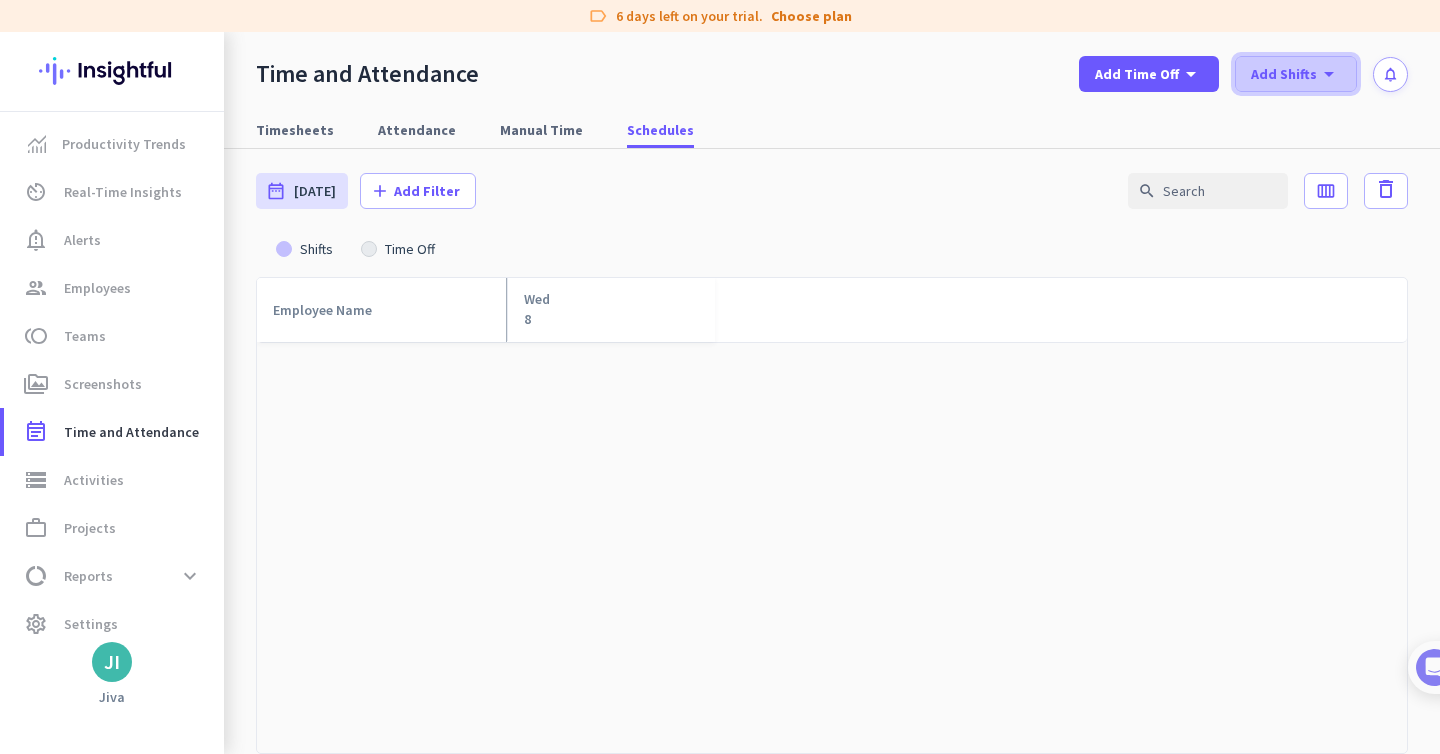click on "Add Shifts" at bounding box center [1284, 74] 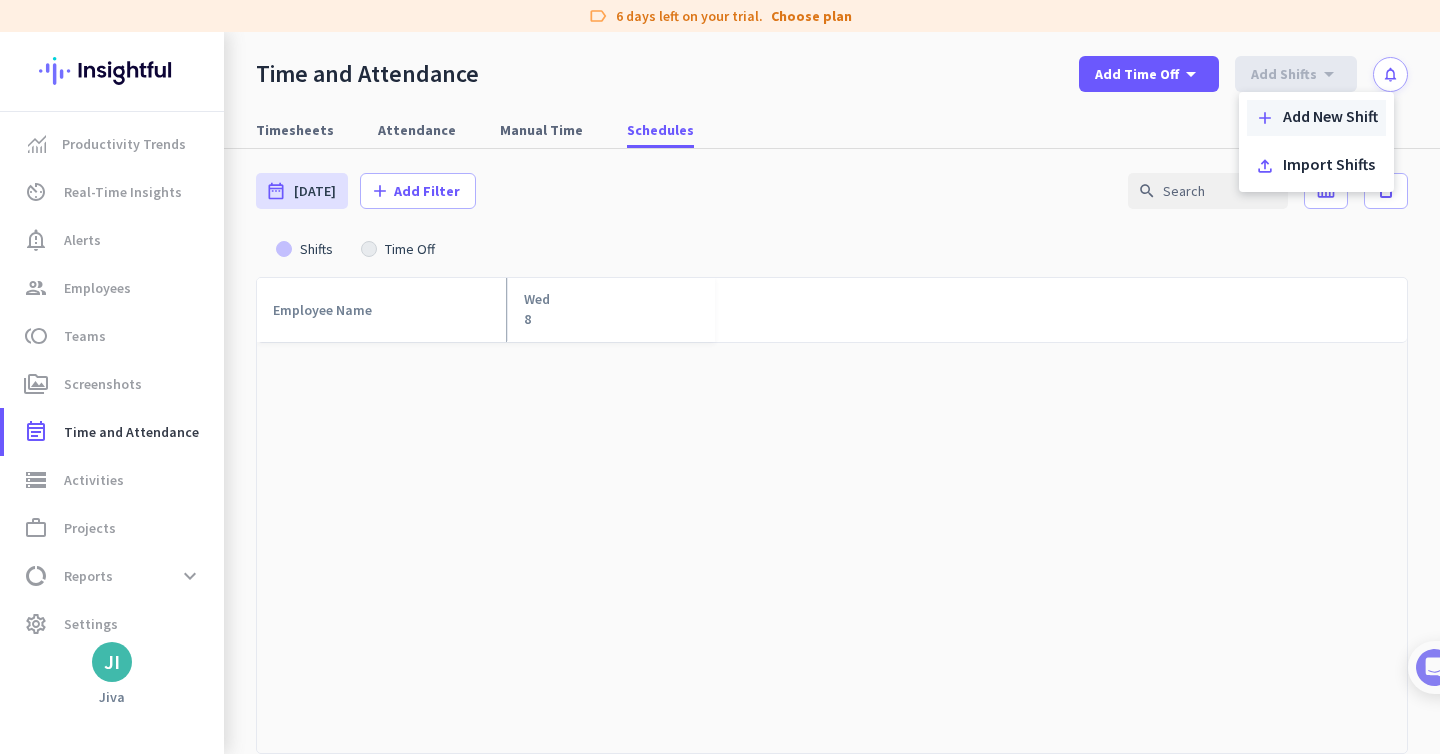 click on "Add New Shift" at bounding box center (1330, 118) 